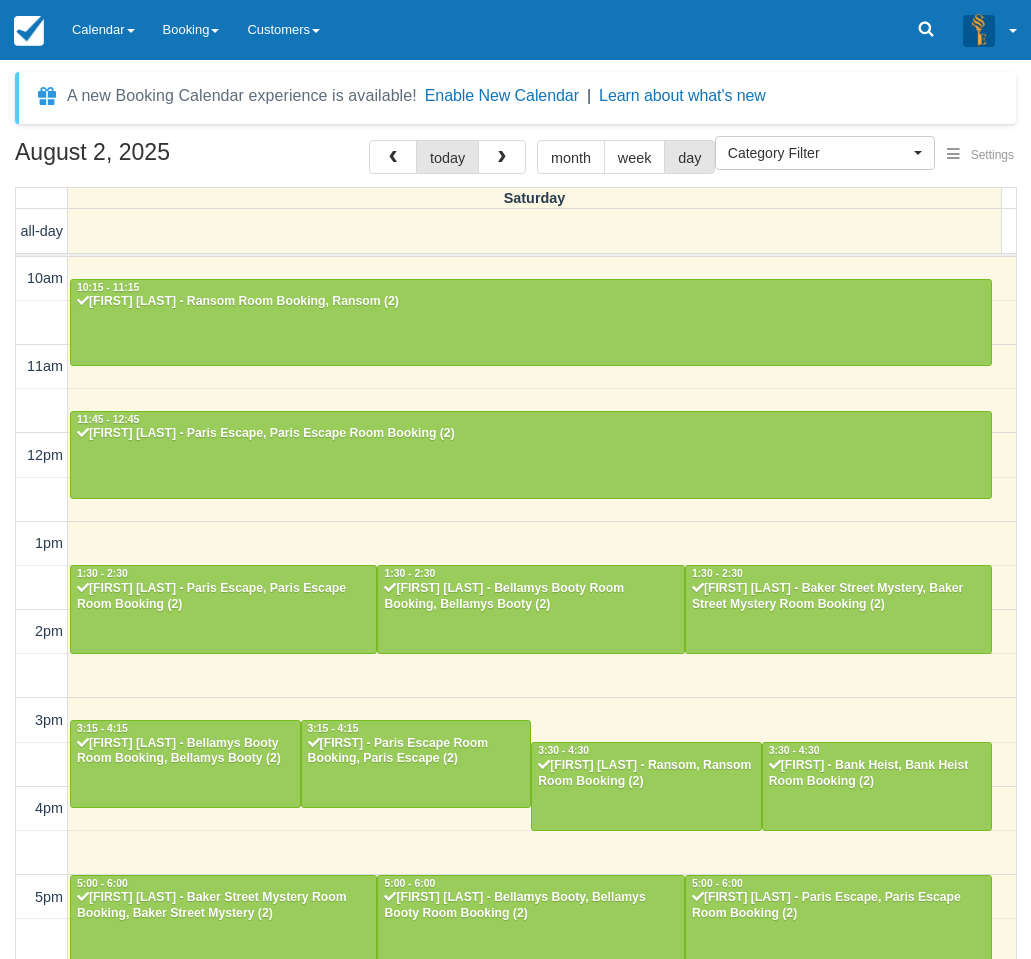 select 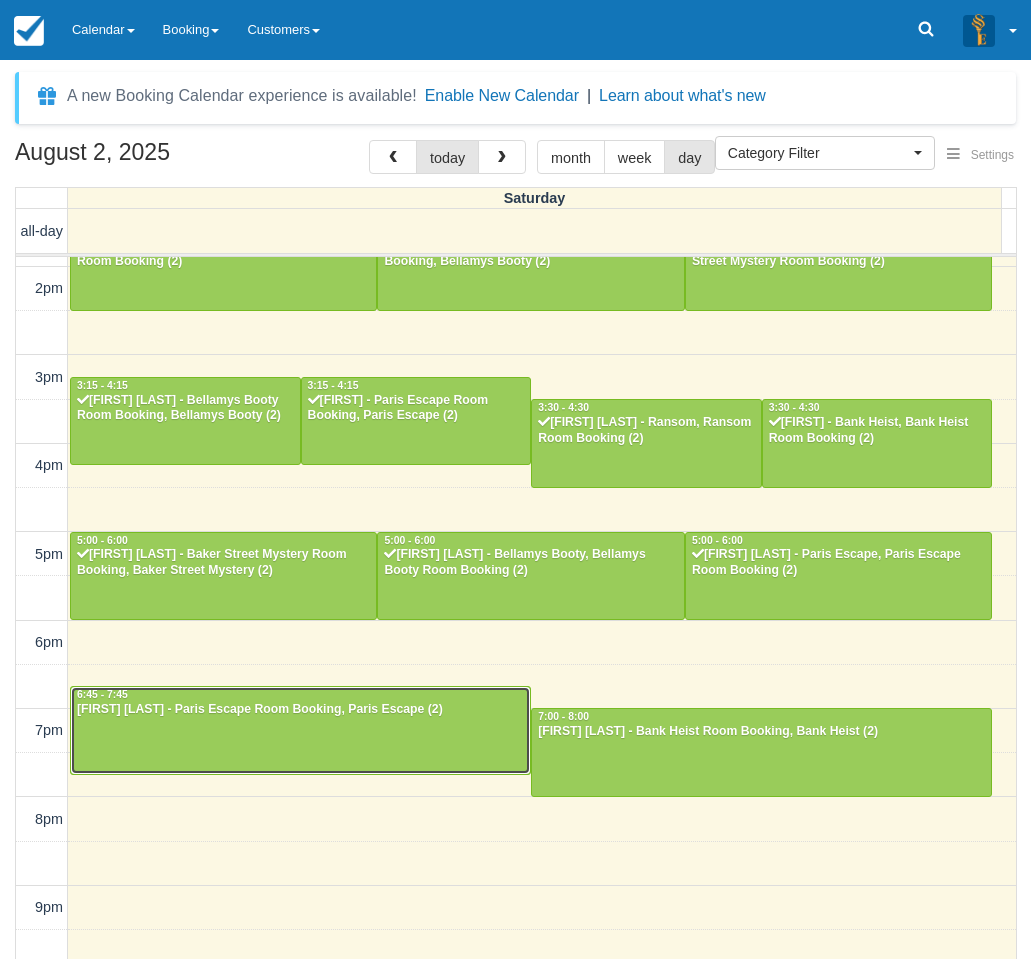 click at bounding box center [300, 730] 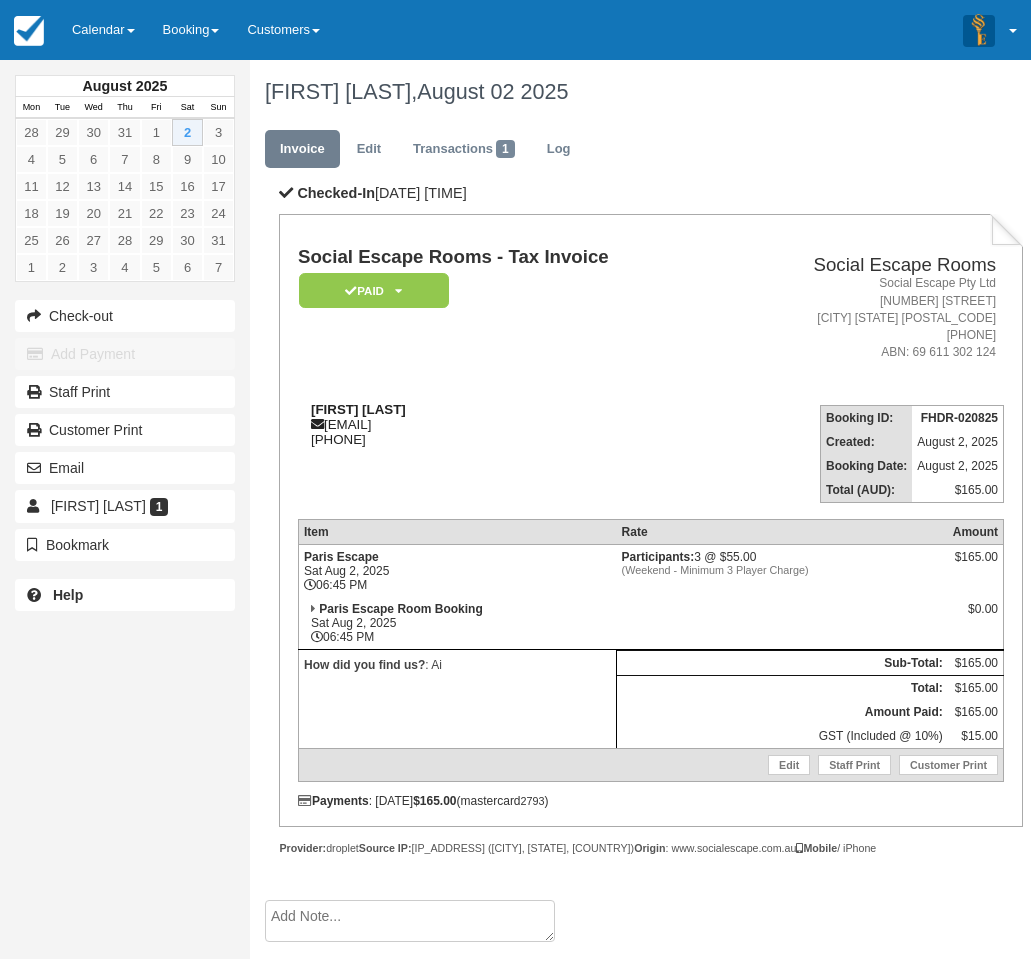 scroll, scrollTop: 0, scrollLeft: 0, axis: both 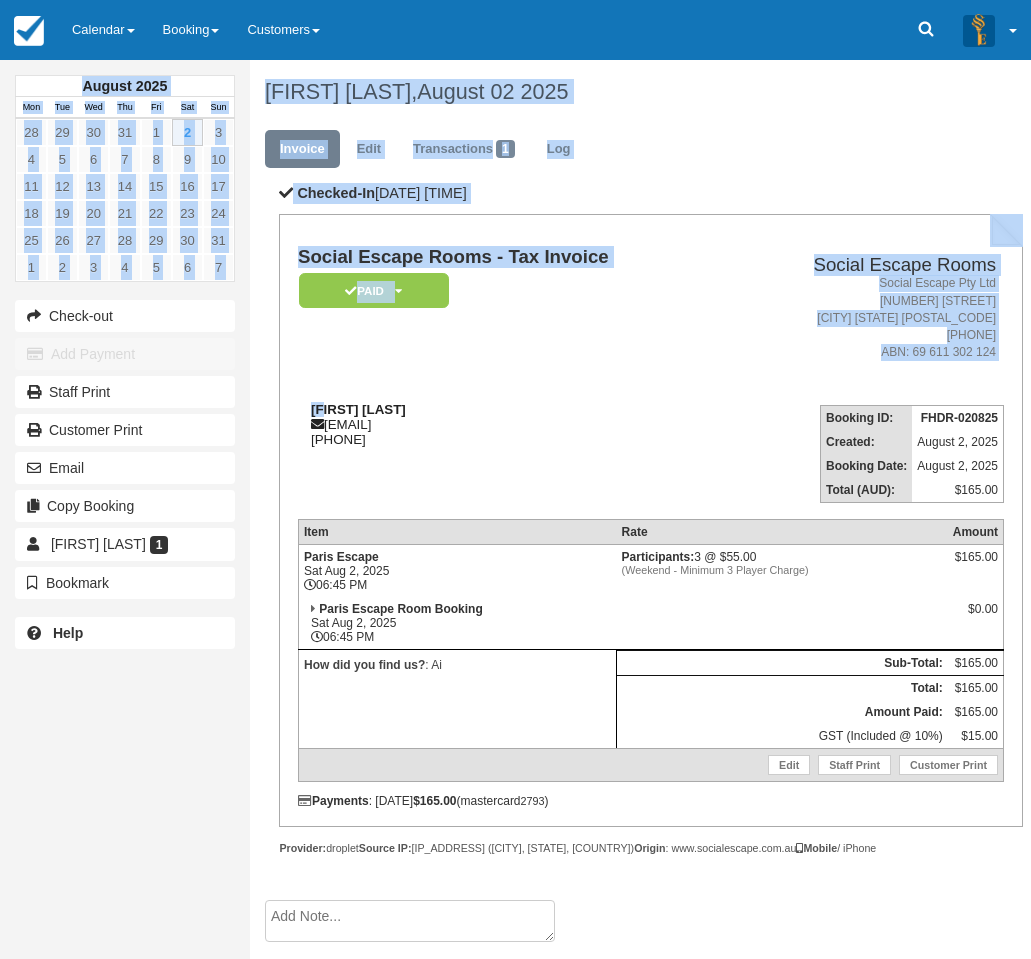 drag, startPoint x: 393, startPoint y: 406, endPoint x: 331, endPoint y: 409, distance: 62.072536 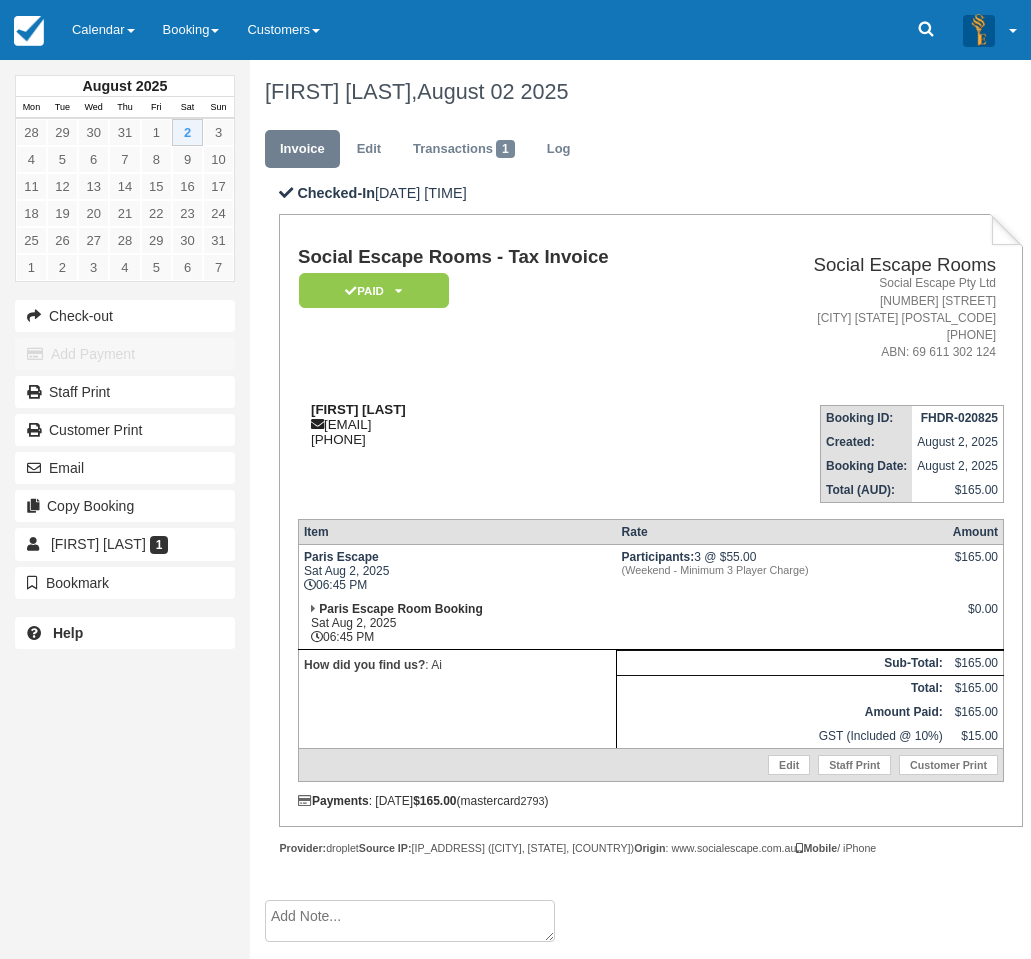 click on "[FIRST] [LAST]" at bounding box center [358, 409] 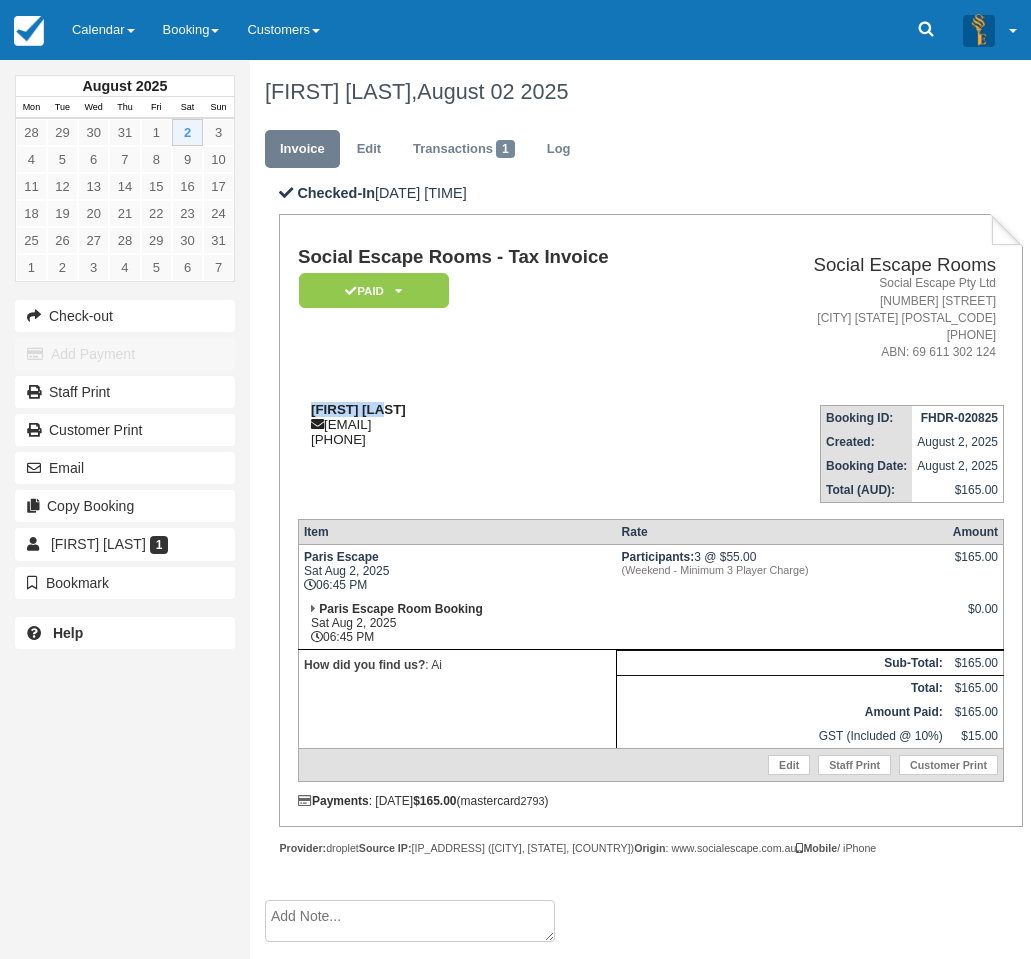 drag, startPoint x: 339, startPoint y: 411, endPoint x: 308, endPoint y: 412, distance: 31.016125 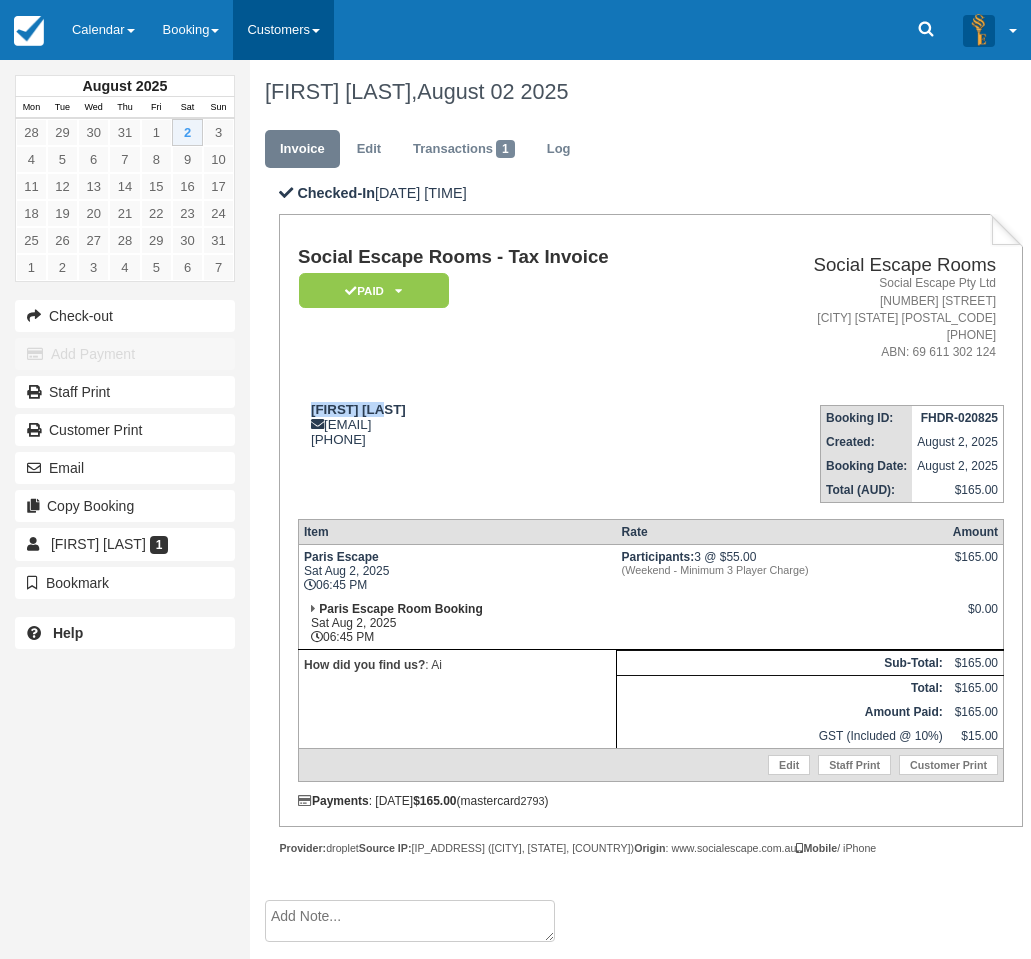 copy on "Ronan Kelly" 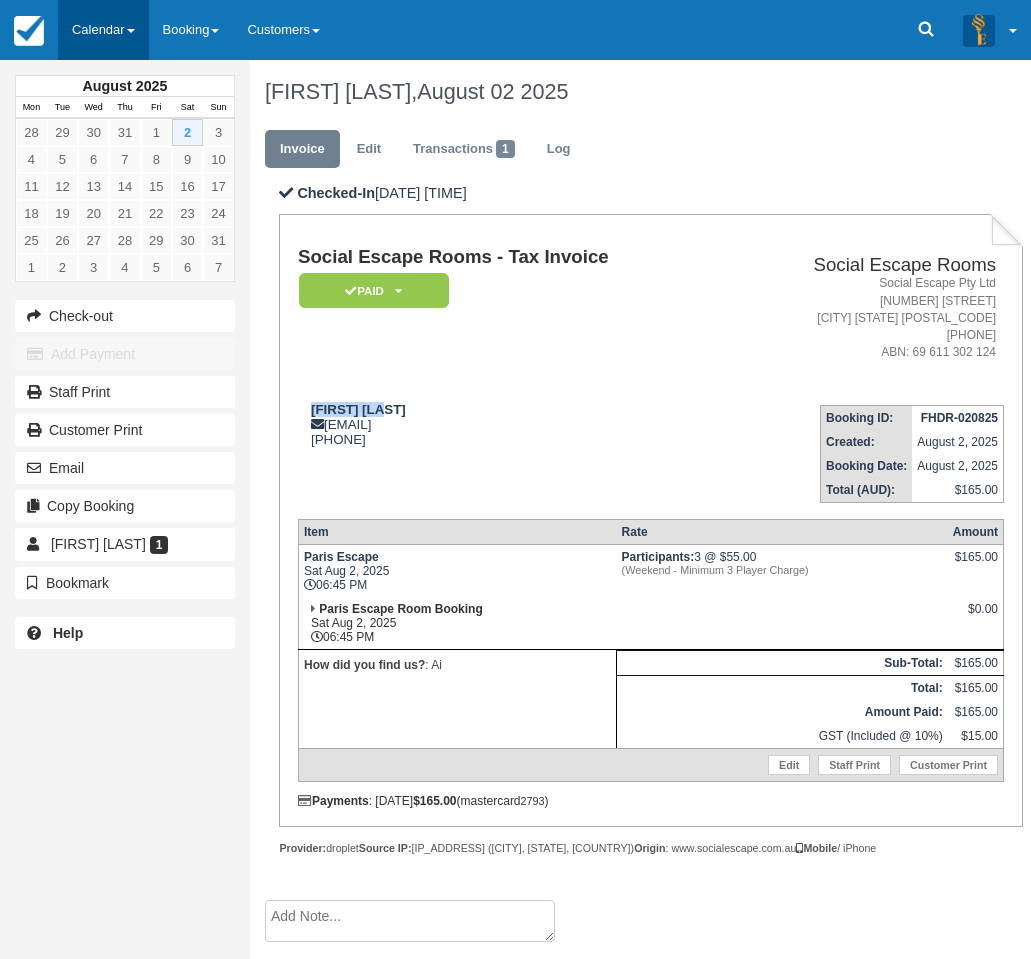 click on "Calendar" at bounding box center (103, 30) 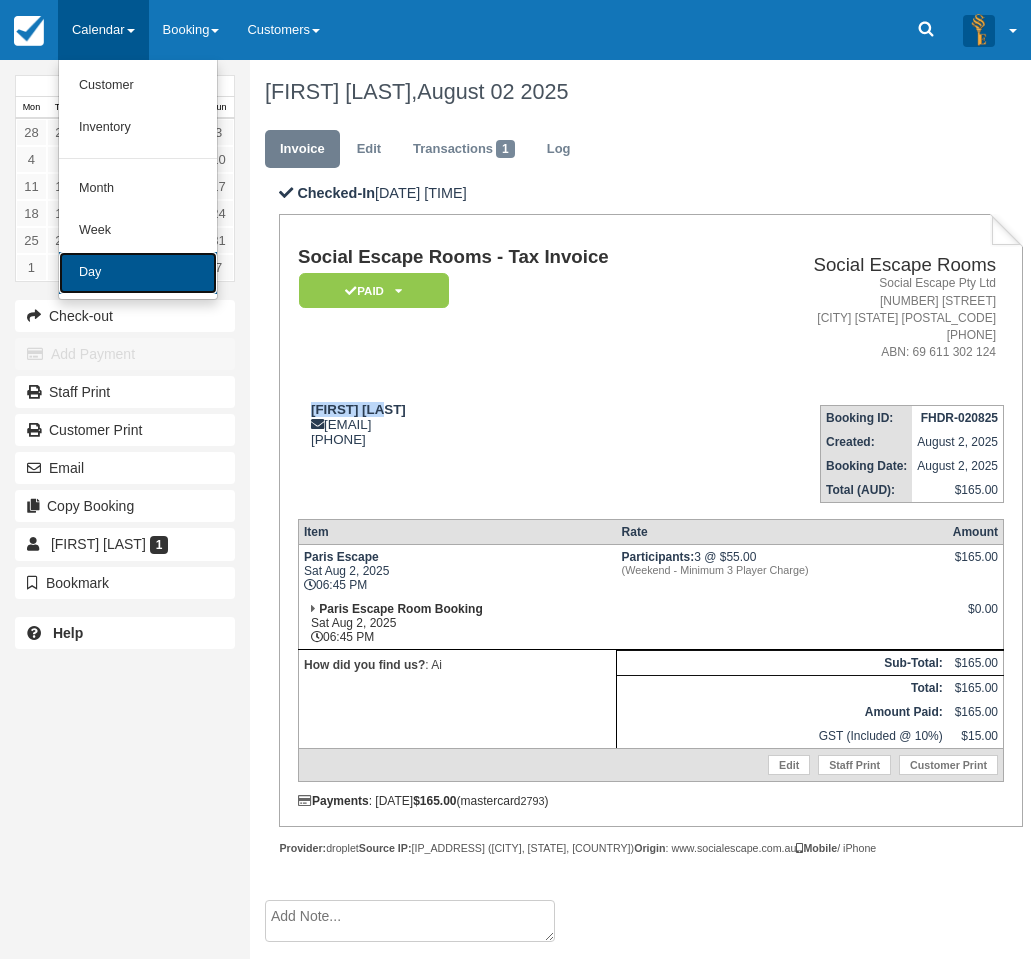 click on "Day" at bounding box center [138, 273] 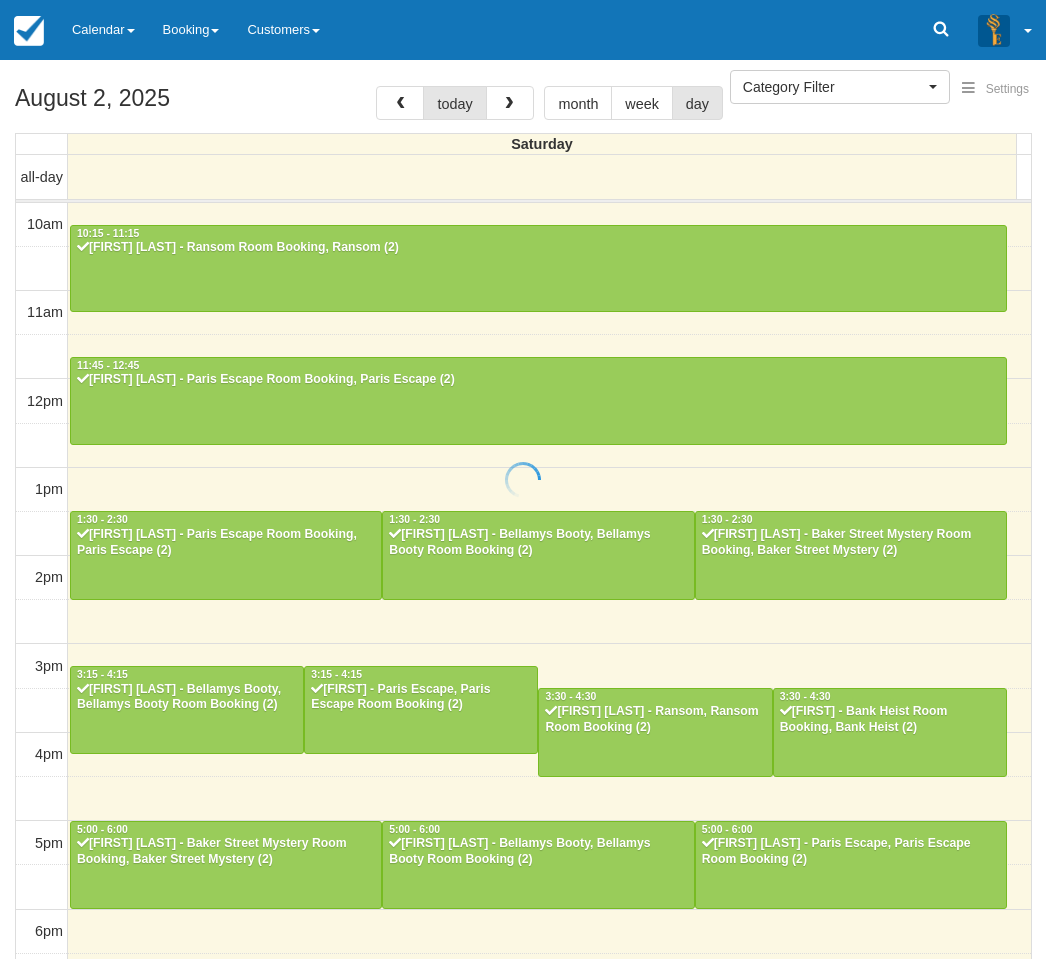 select 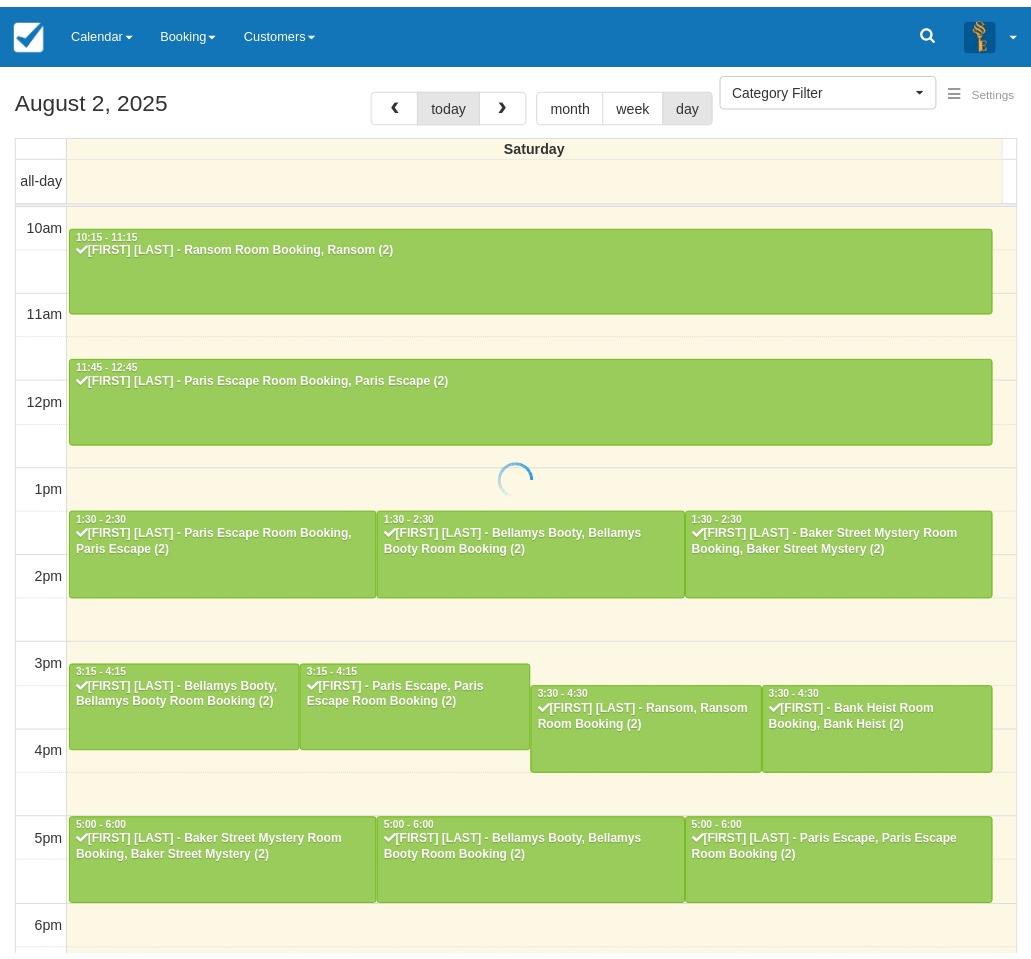 scroll, scrollTop: 0, scrollLeft: 0, axis: both 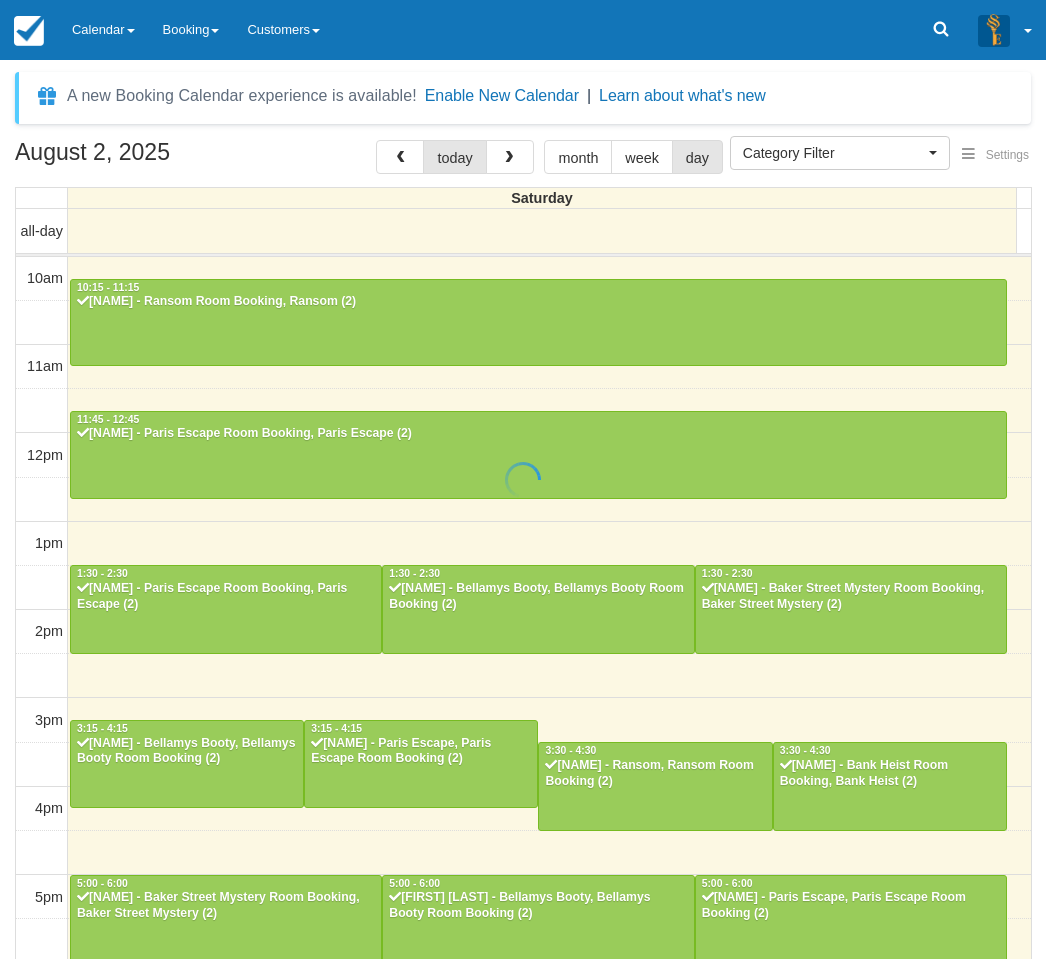 select 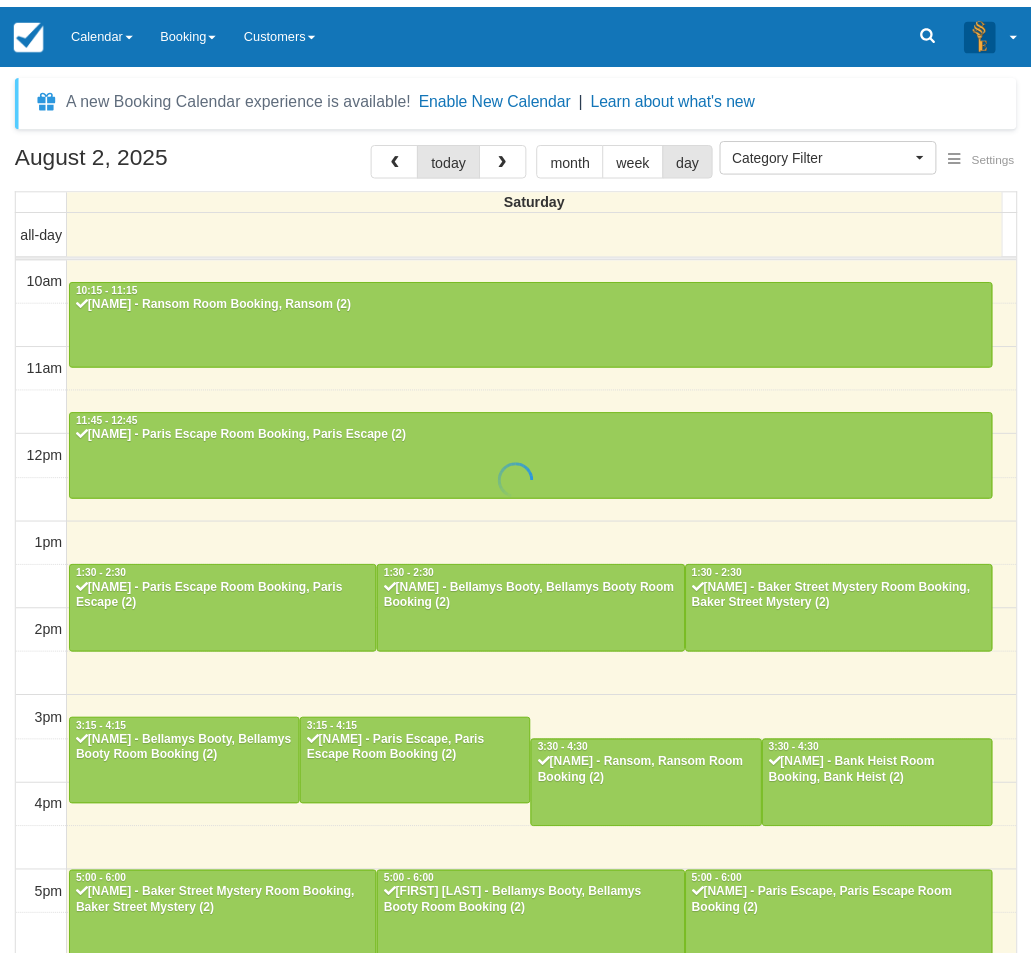 scroll, scrollTop: 0, scrollLeft: 0, axis: both 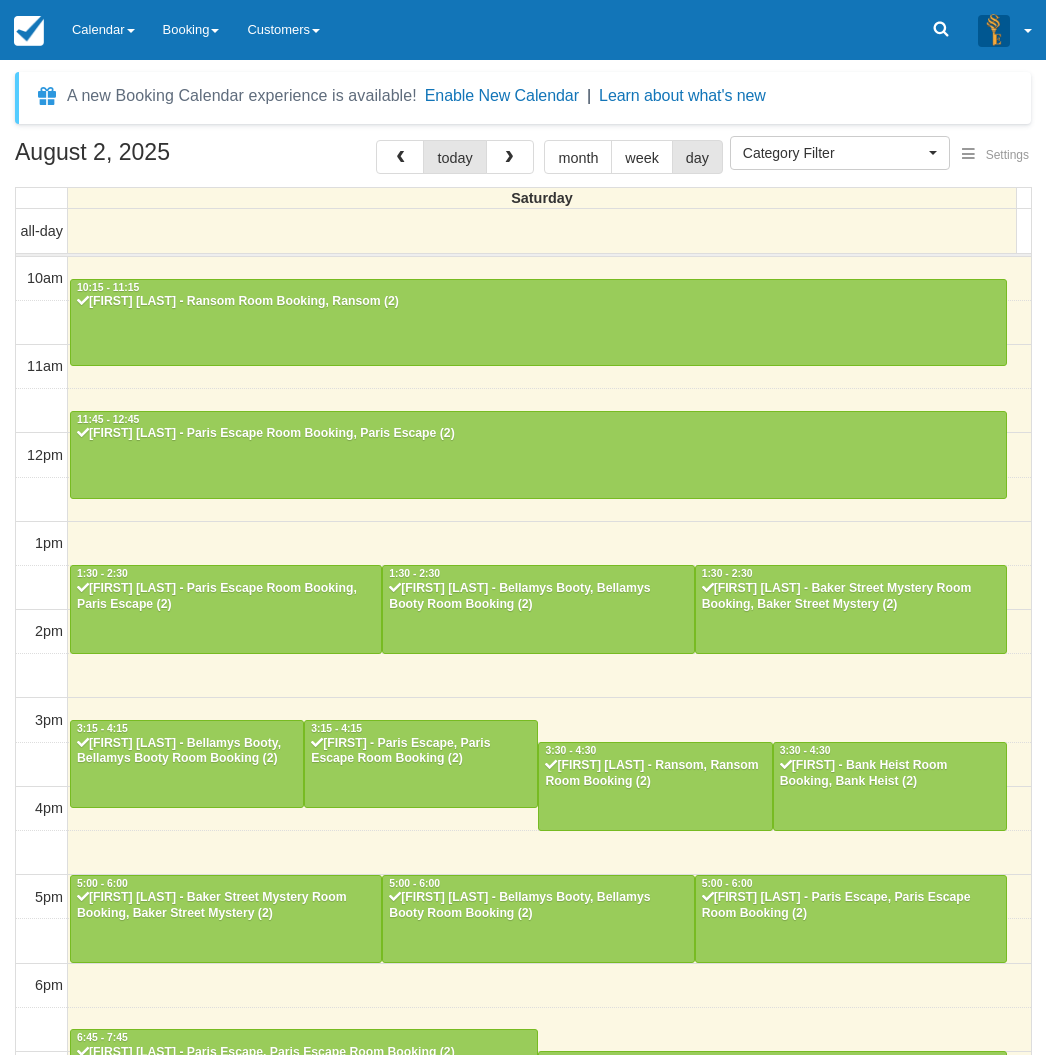 select 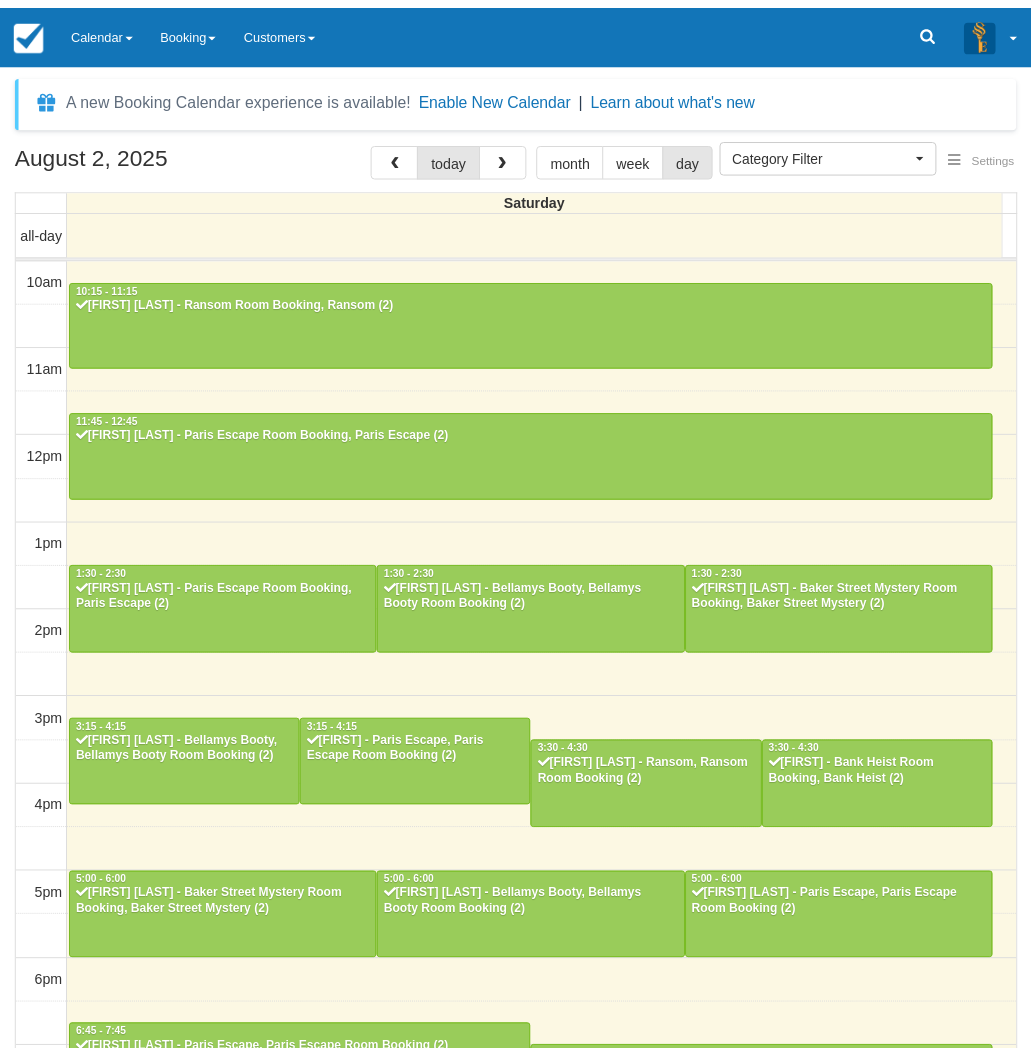 scroll, scrollTop: 0, scrollLeft: 0, axis: both 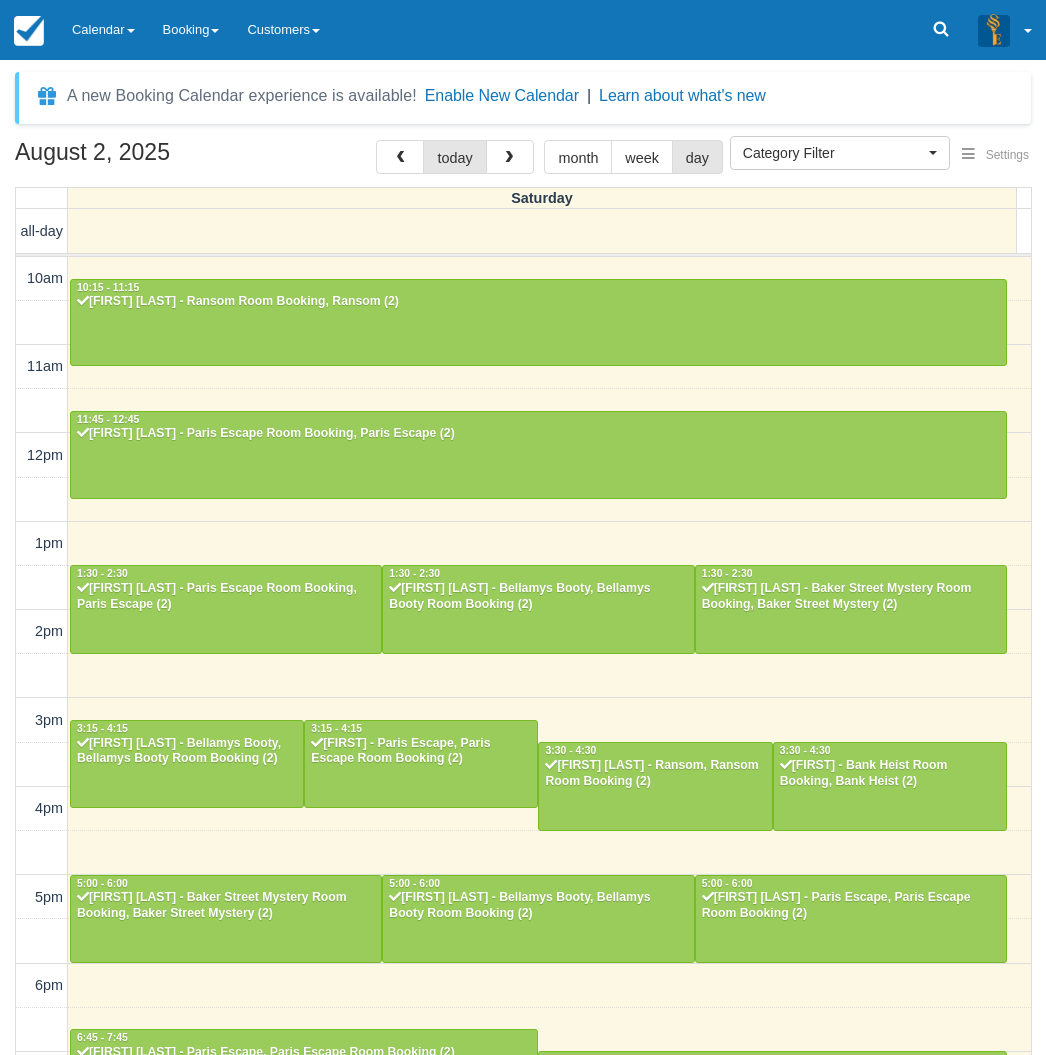 select 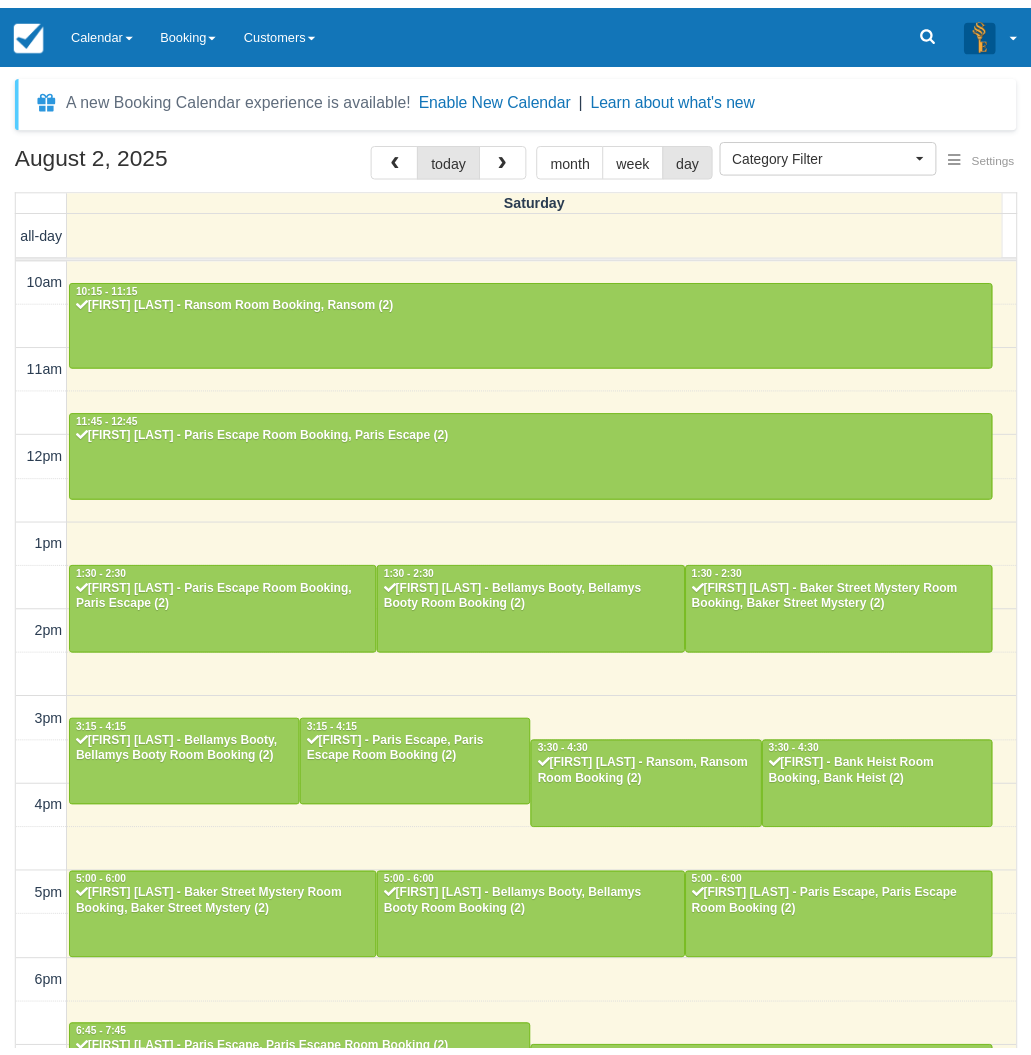 scroll, scrollTop: 0, scrollLeft: 0, axis: both 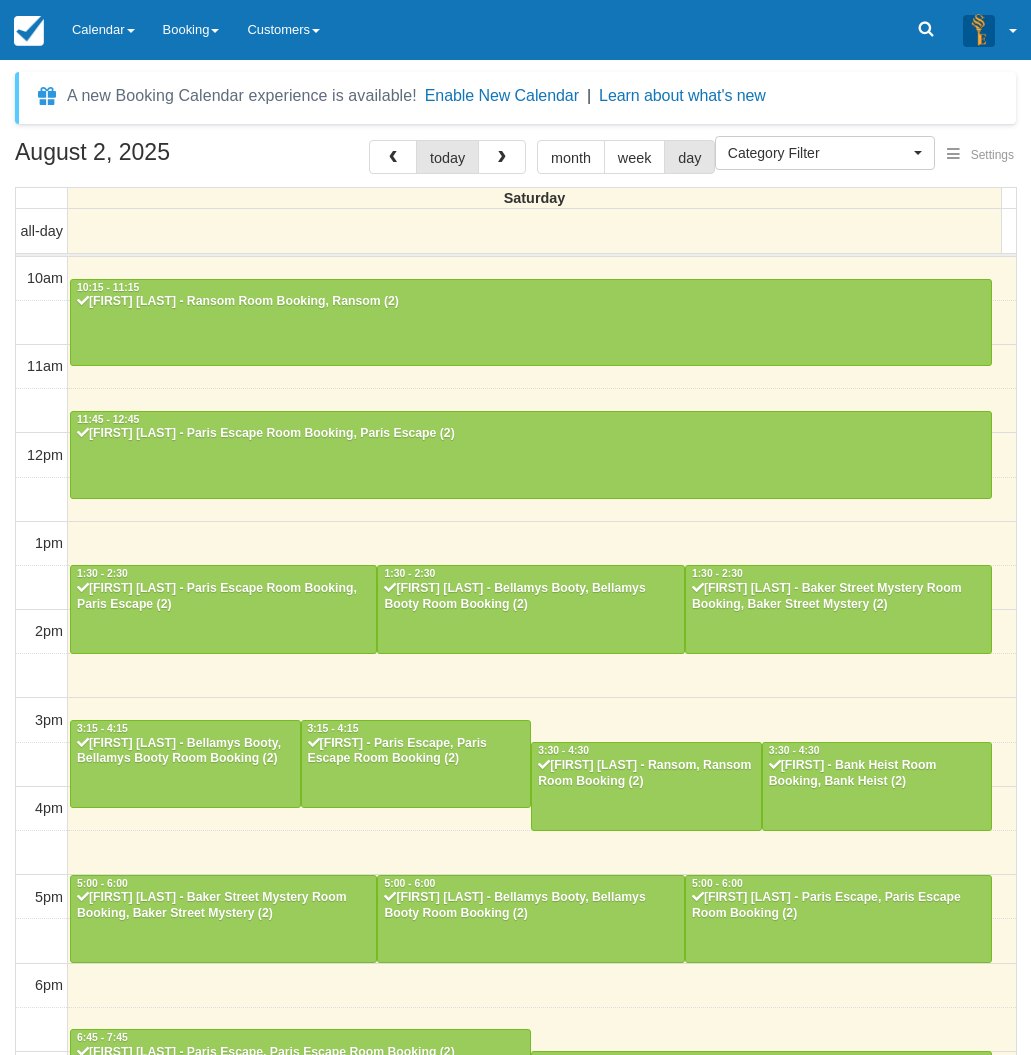 select 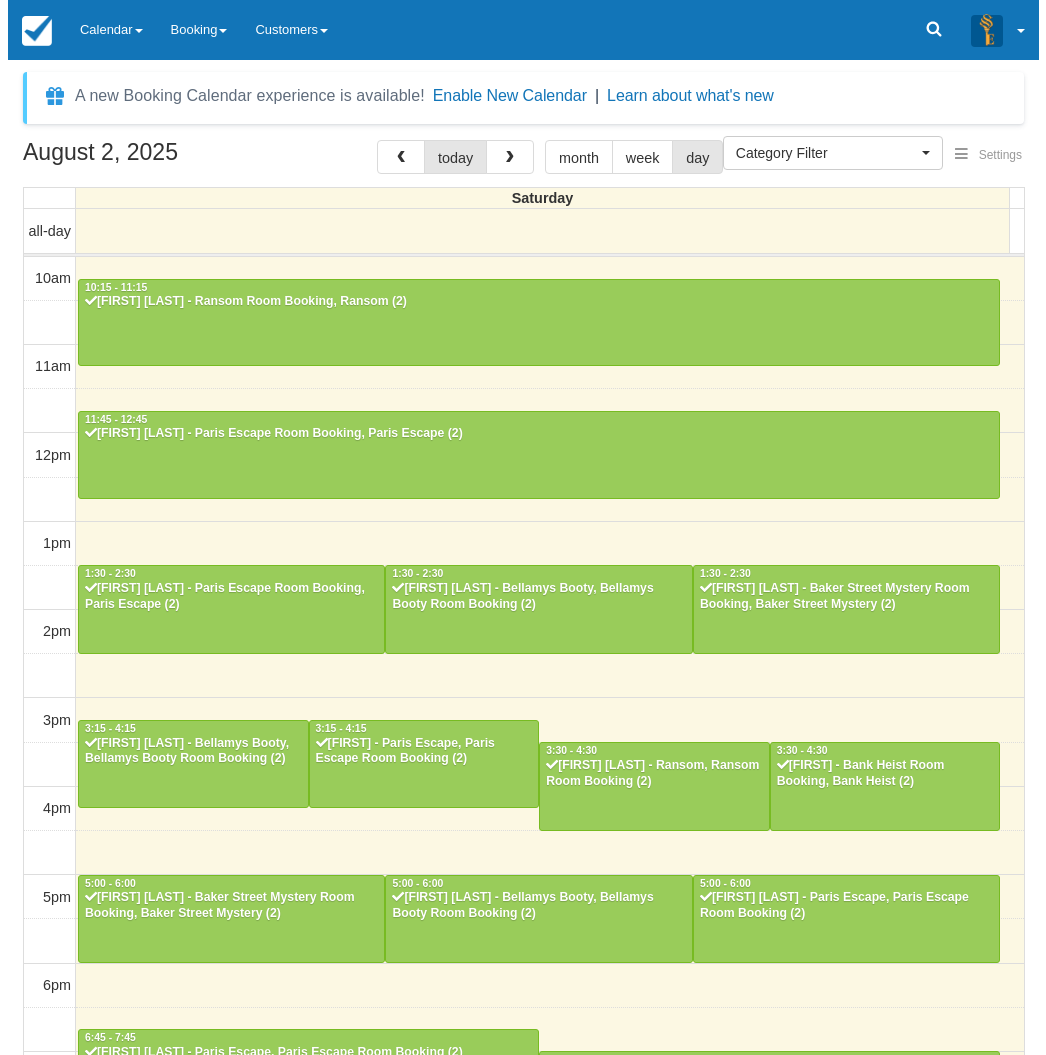 scroll, scrollTop: 248, scrollLeft: 0, axis: vertical 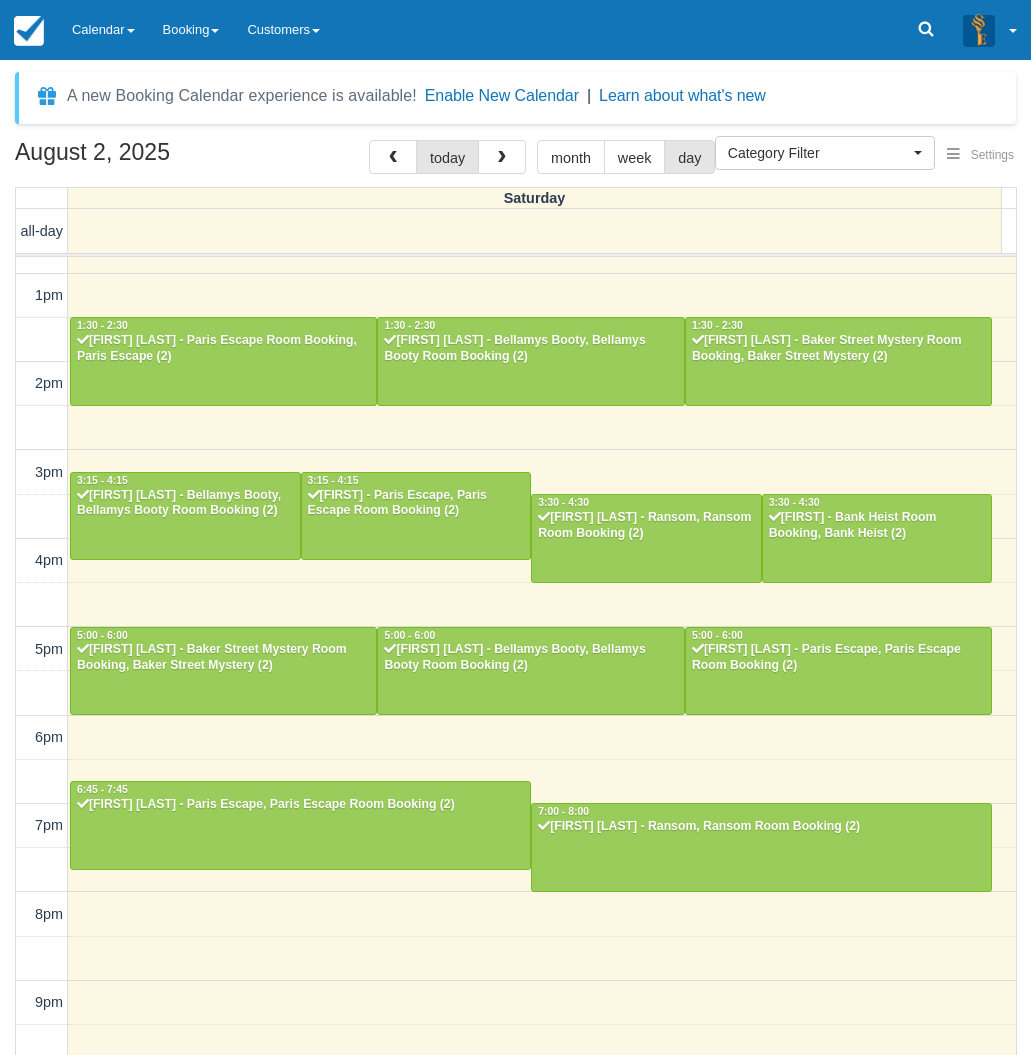 click on "[MONTH] [DAY], [YEAR] today month week day" at bounding box center [515, 161] 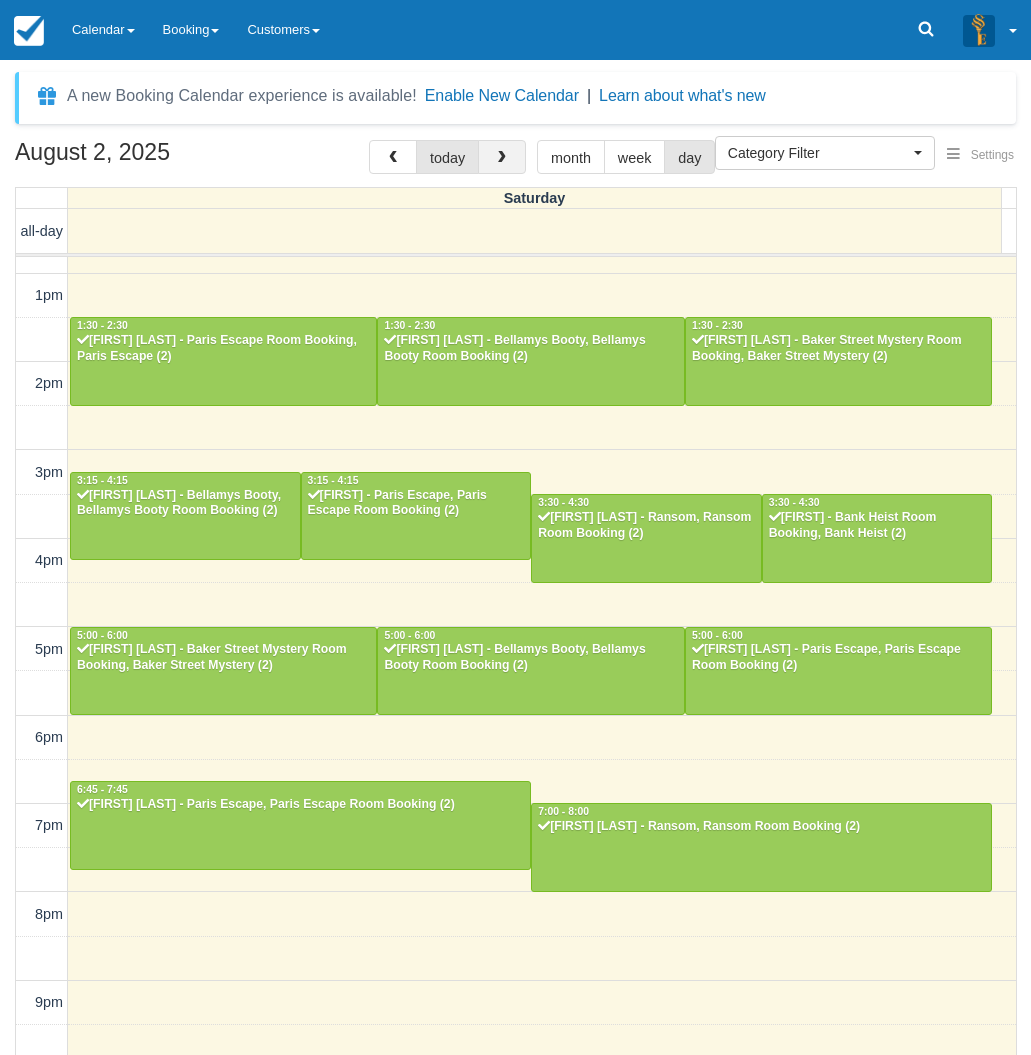 click at bounding box center [502, 158] 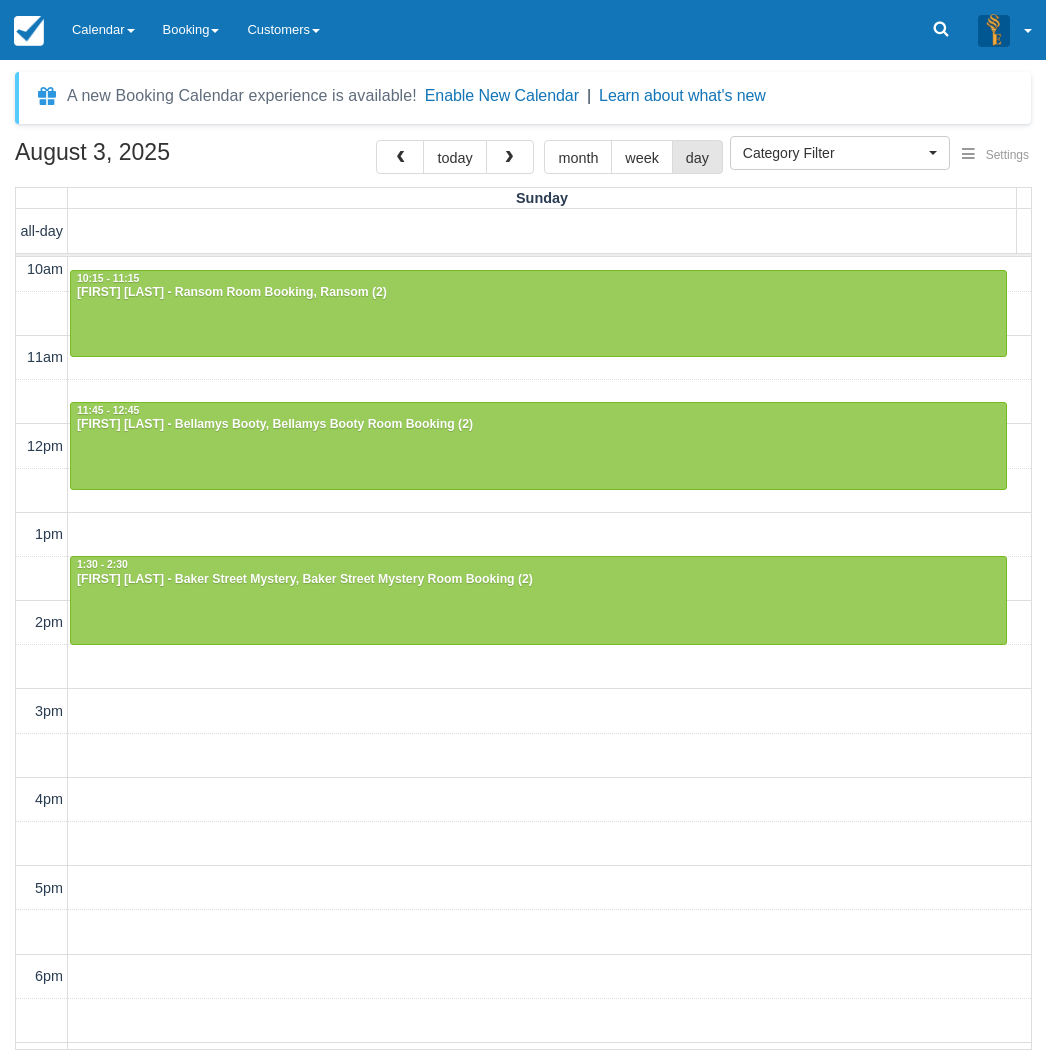 scroll, scrollTop: 0, scrollLeft: 0, axis: both 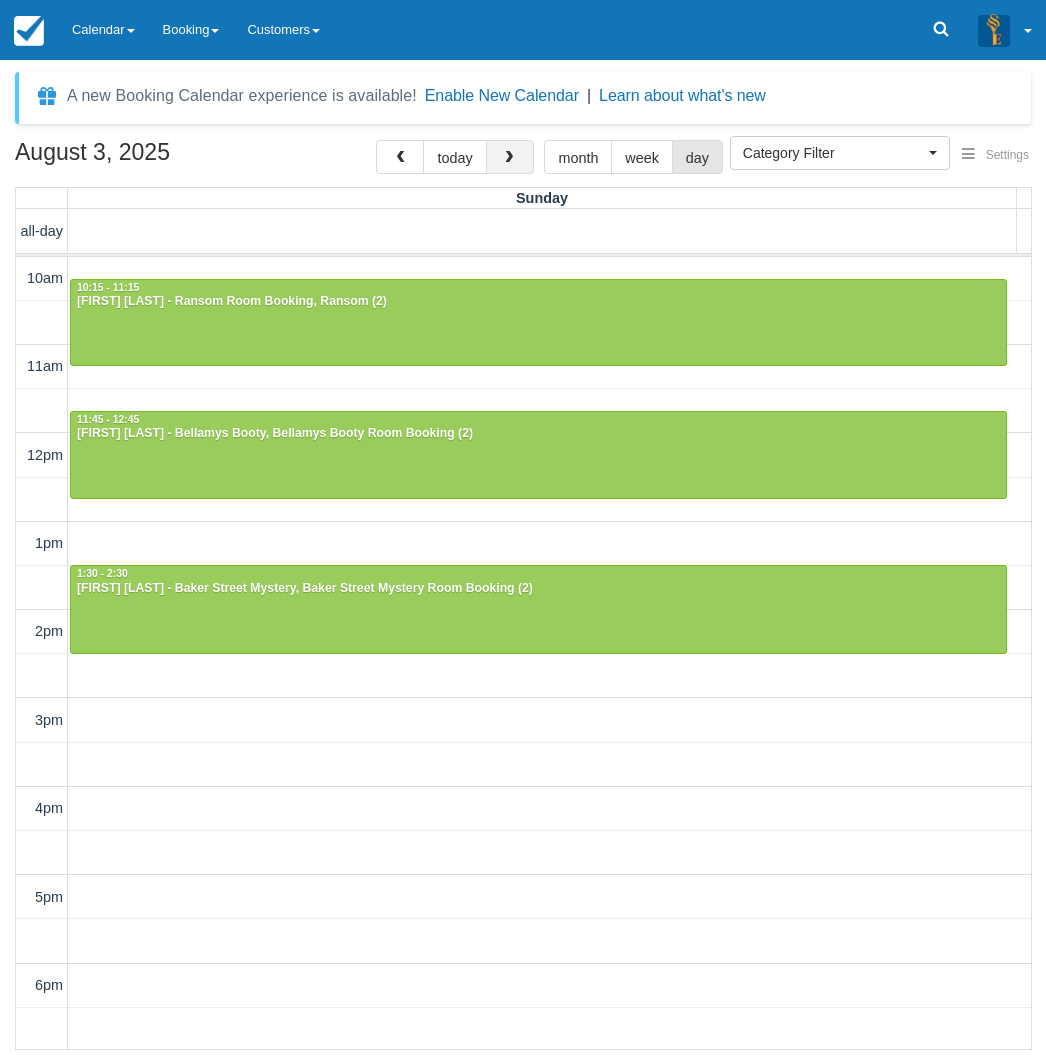 click at bounding box center [509, 158] 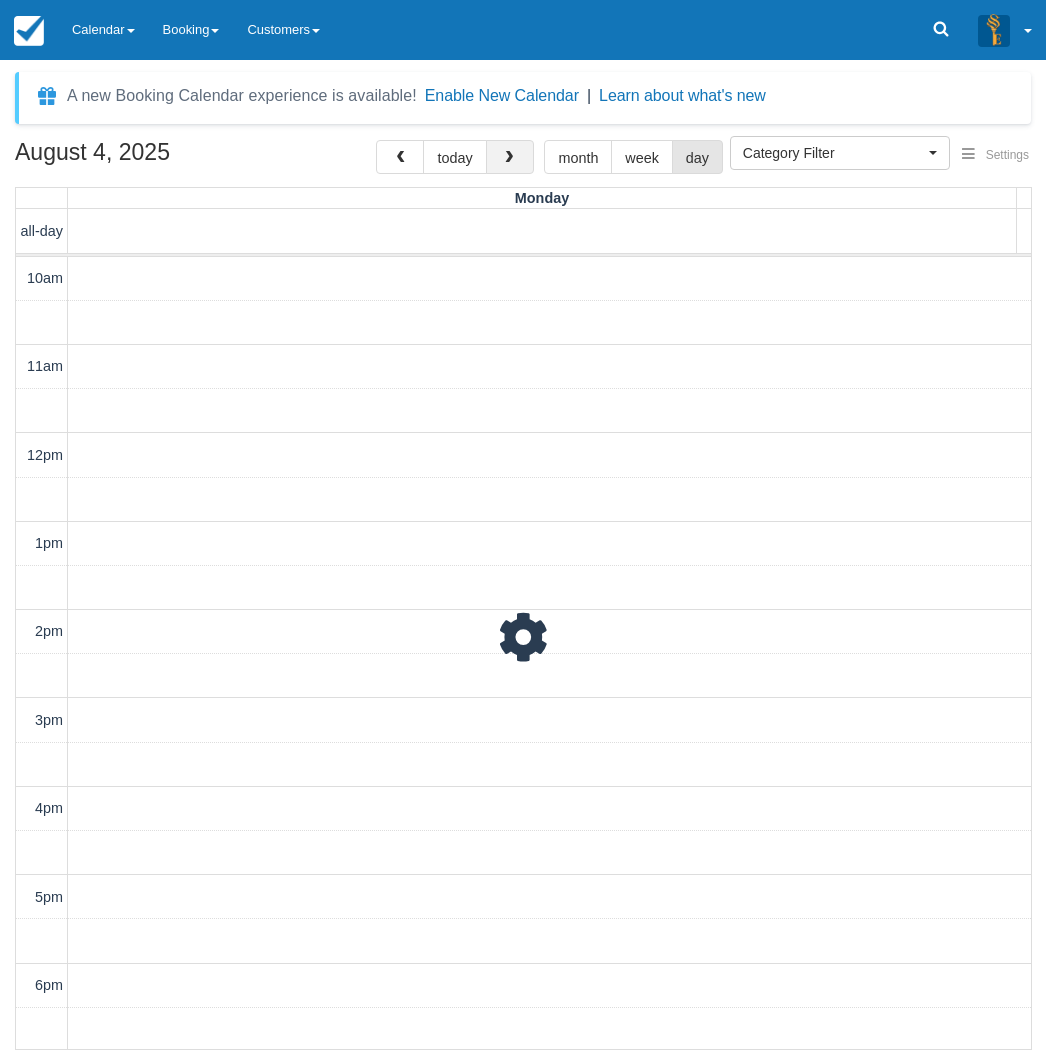 scroll, scrollTop: 312, scrollLeft: 0, axis: vertical 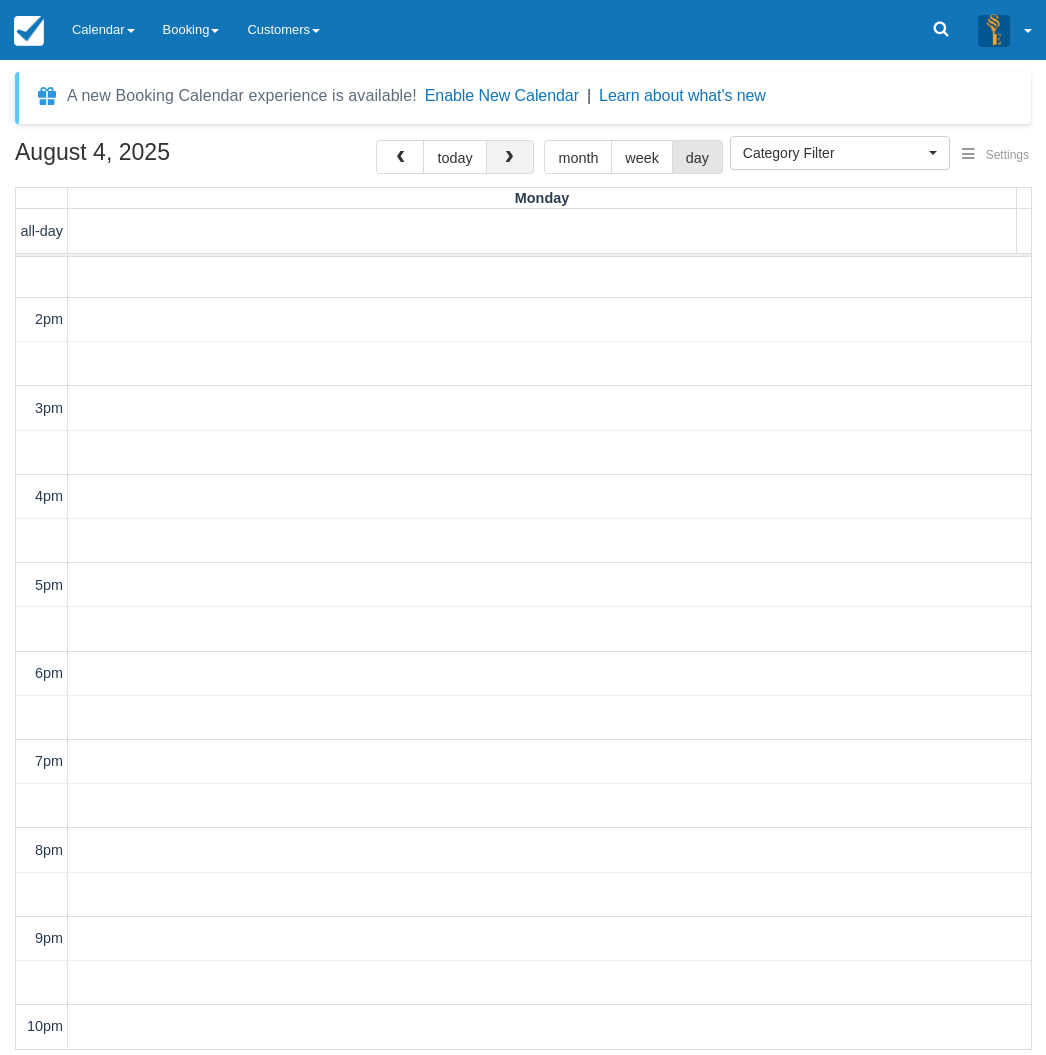 click at bounding box center [509, 158] 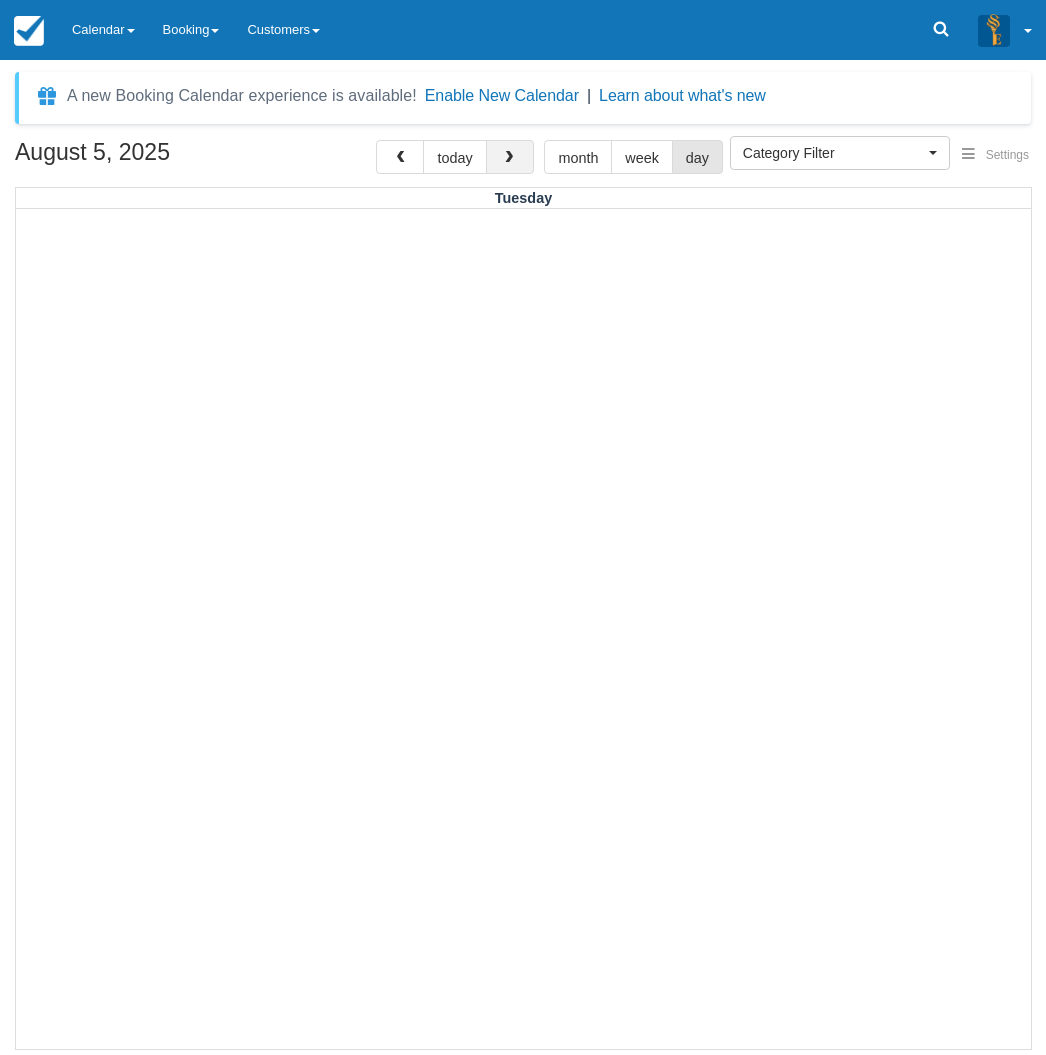 click at bounding box center [510, 157] 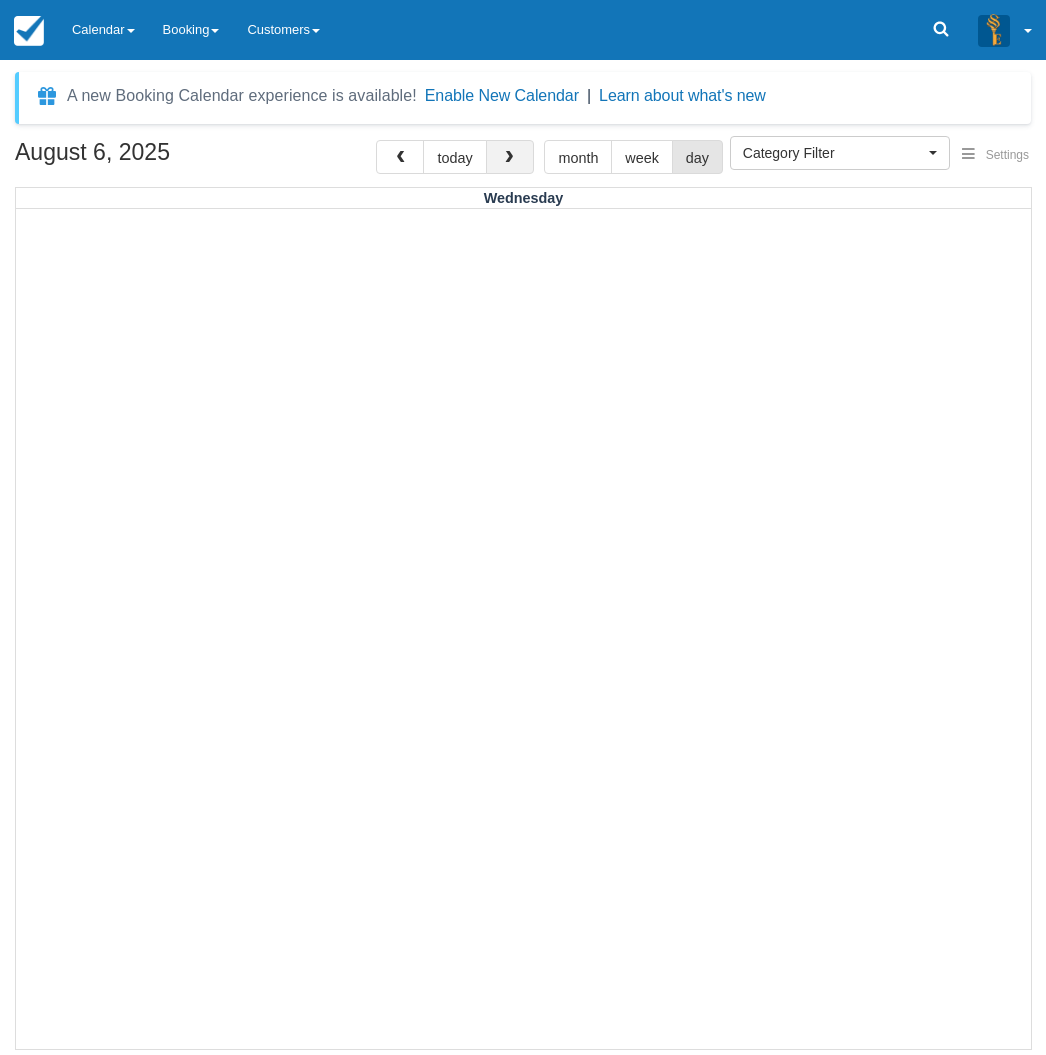 click at bounding box center [510, 157] 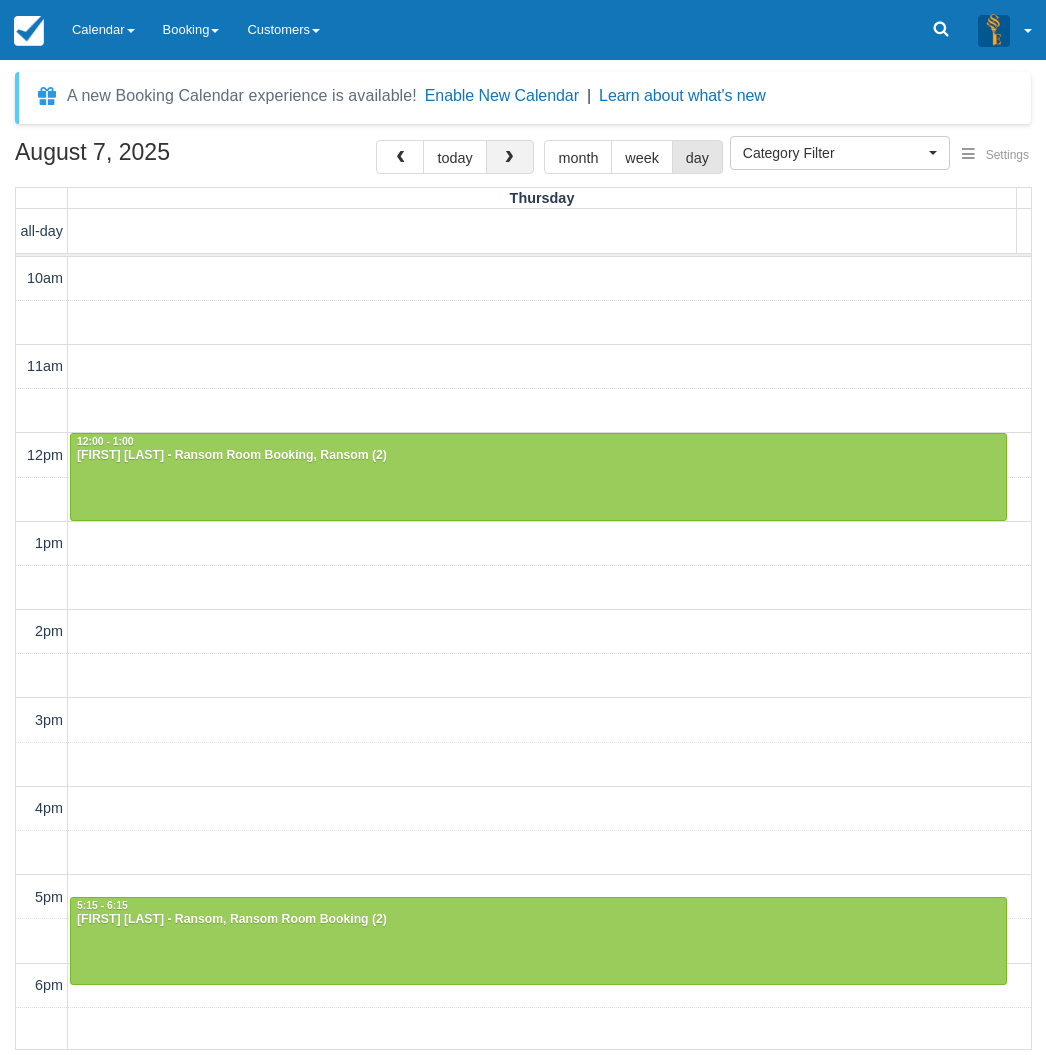 scroll, scrollTop: 312, scrollLeft: 0, axis: vertical 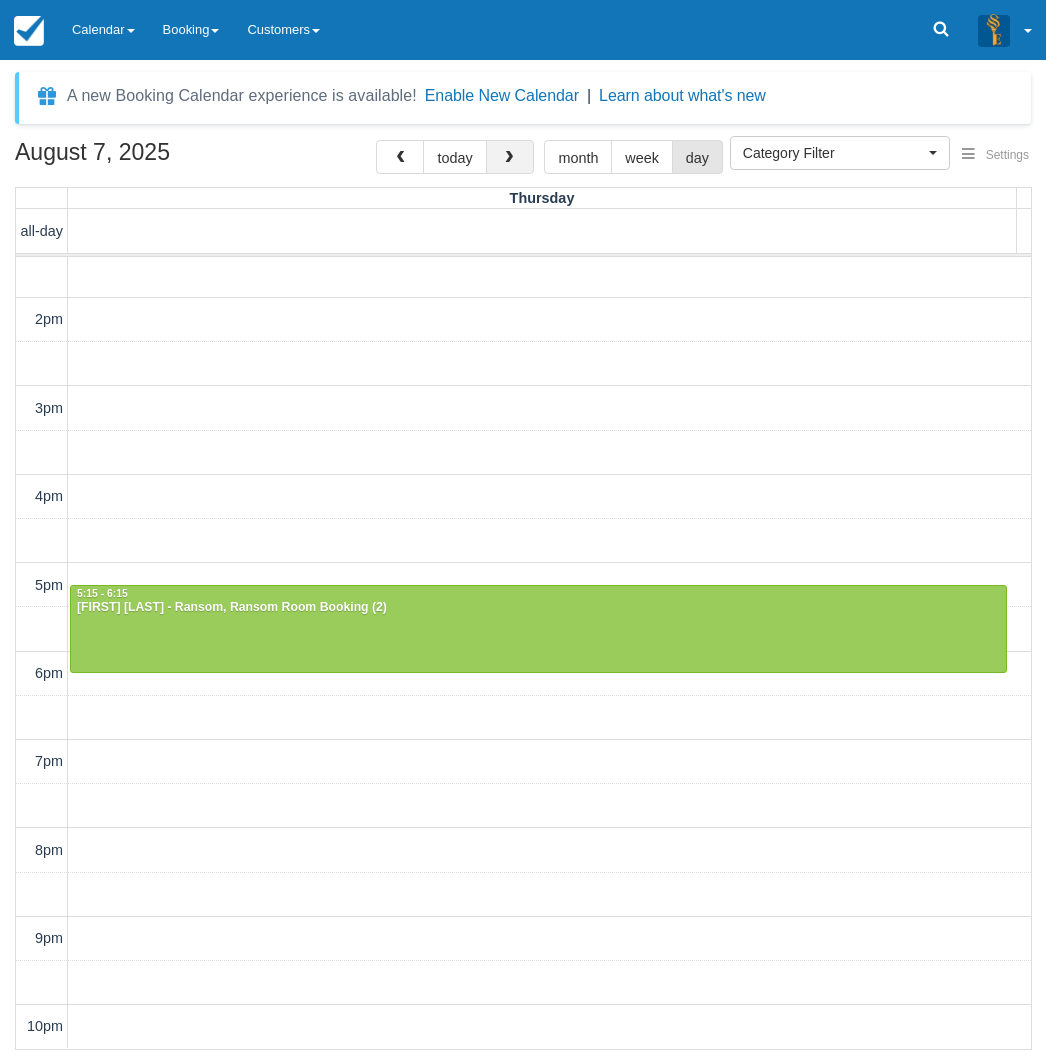 click at bounding box center [510, 157] 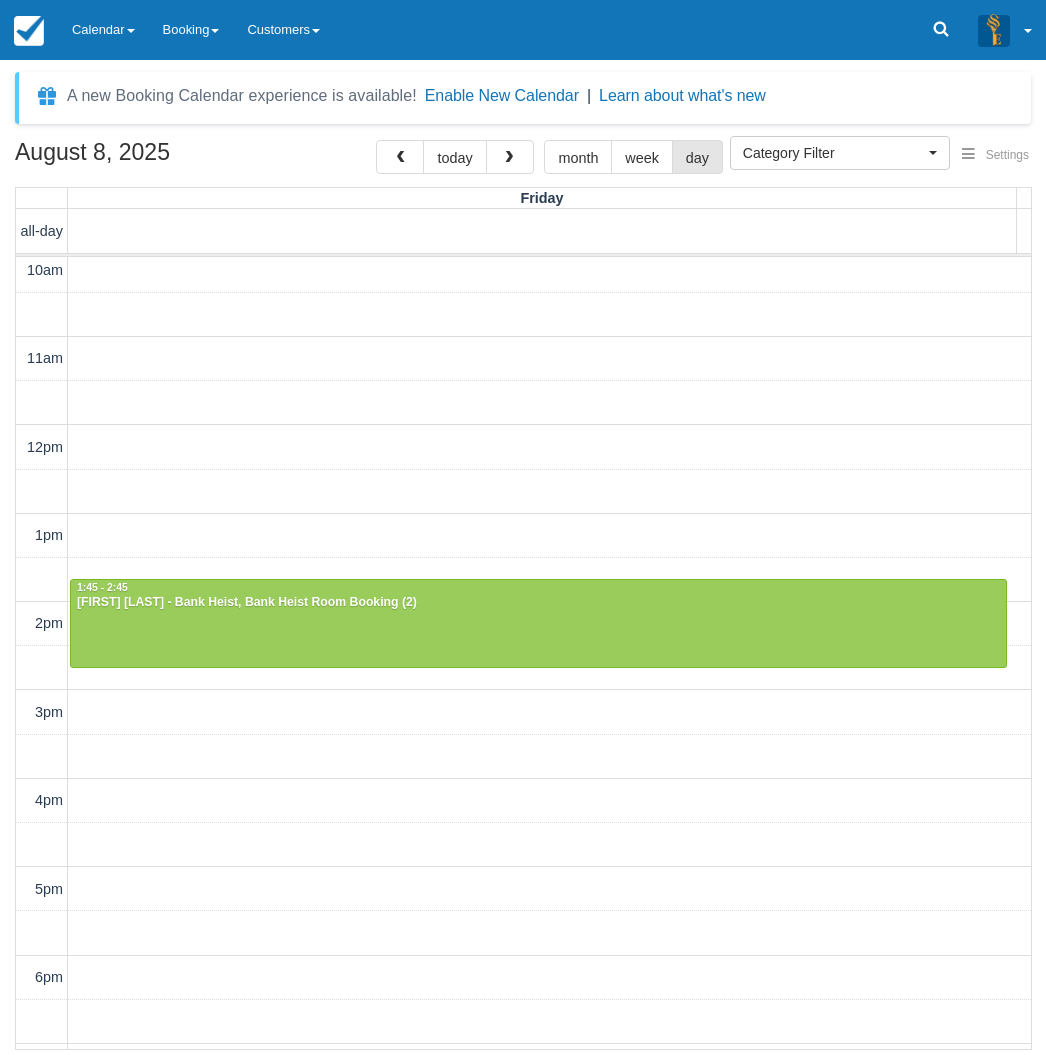 scroll, scrollTop: 0, scrollLeft: 0, axis: both 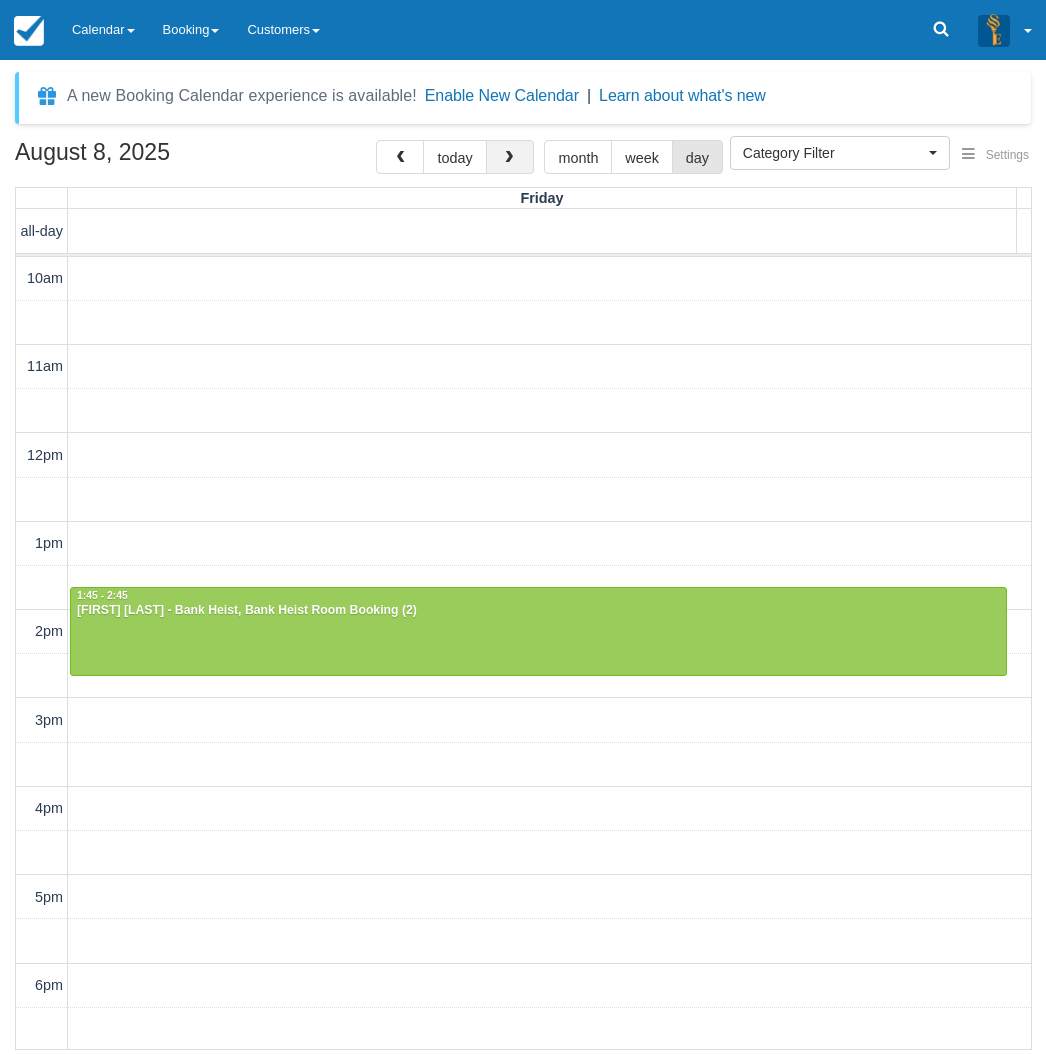 click at bounding box center (509, 158) 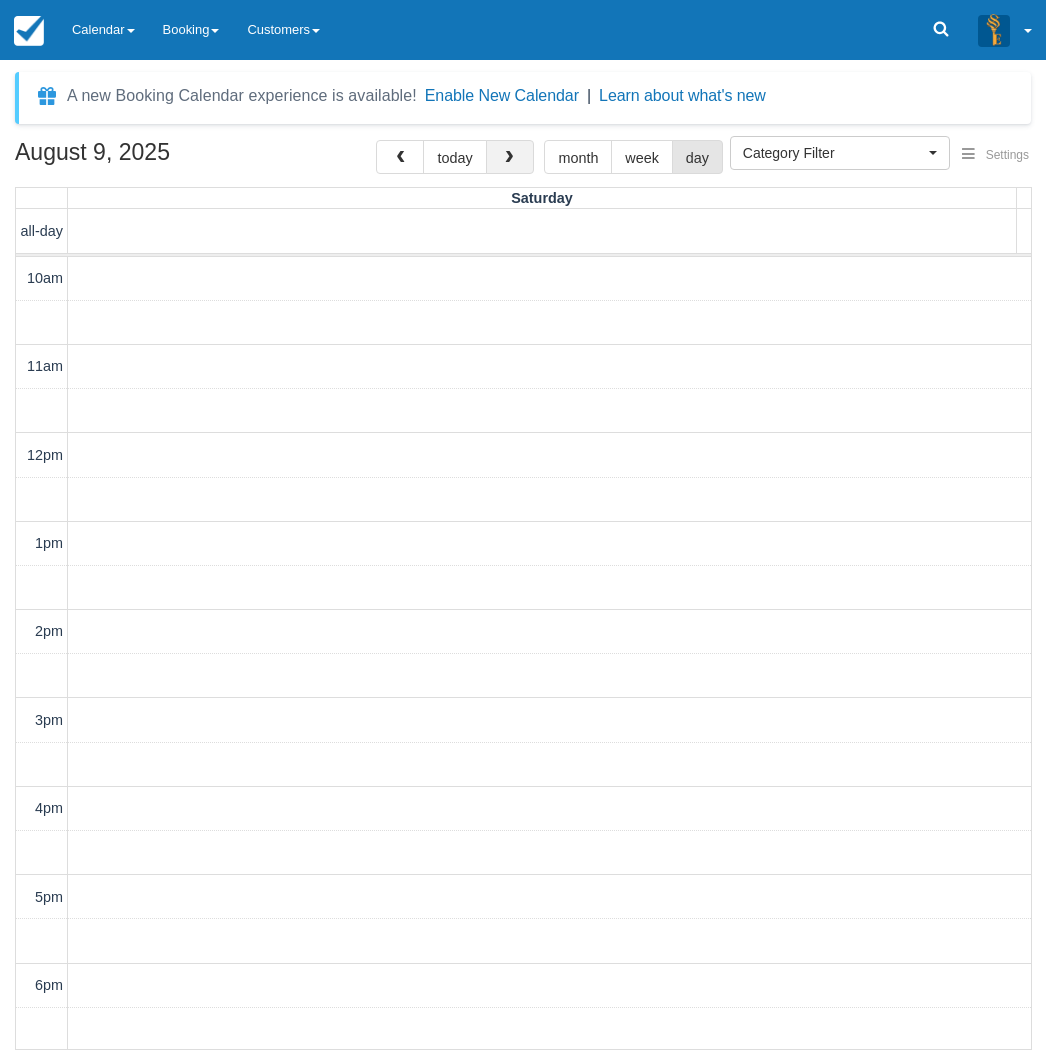 scroll, scrollTop: 312, scrollLeft: 0, axis: vertical 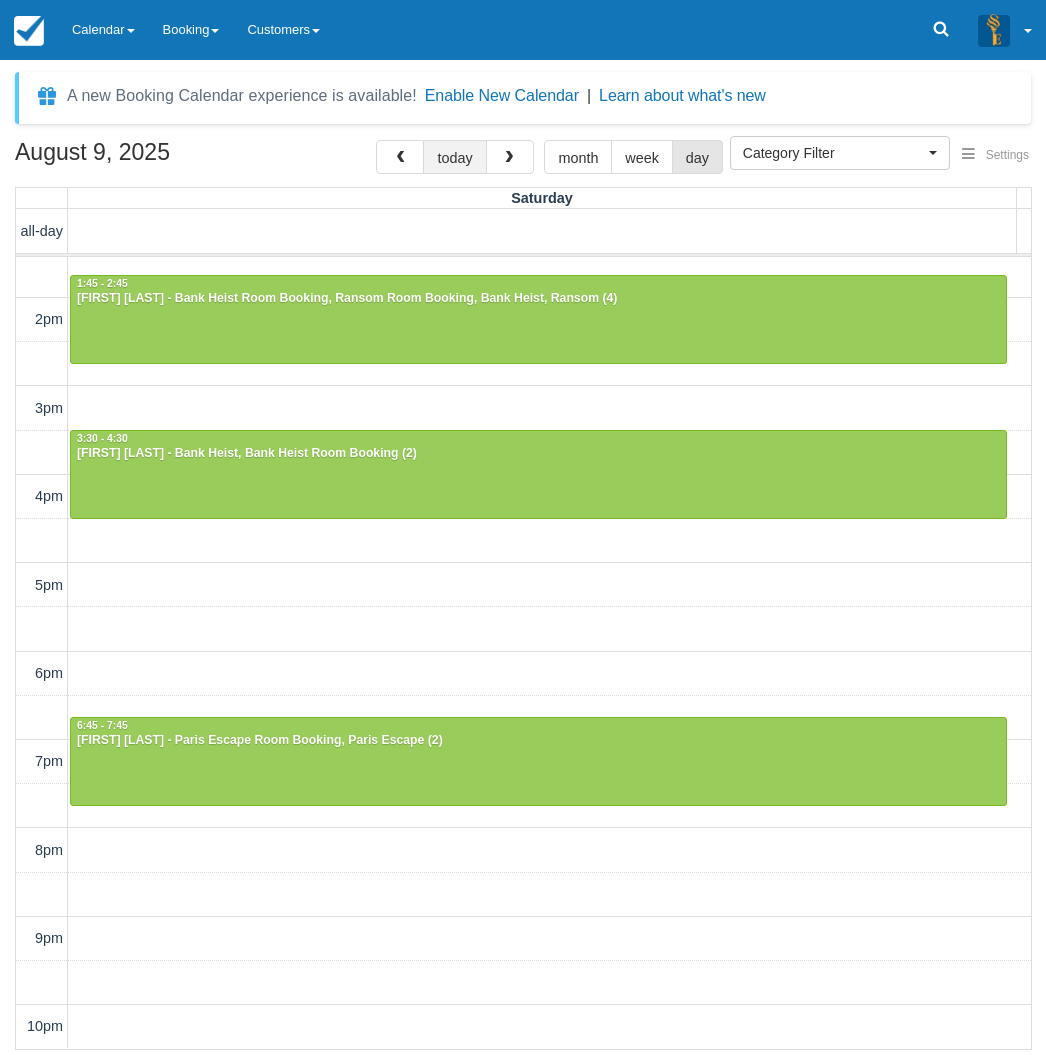 click on "today" at bounding box center [454, 157] 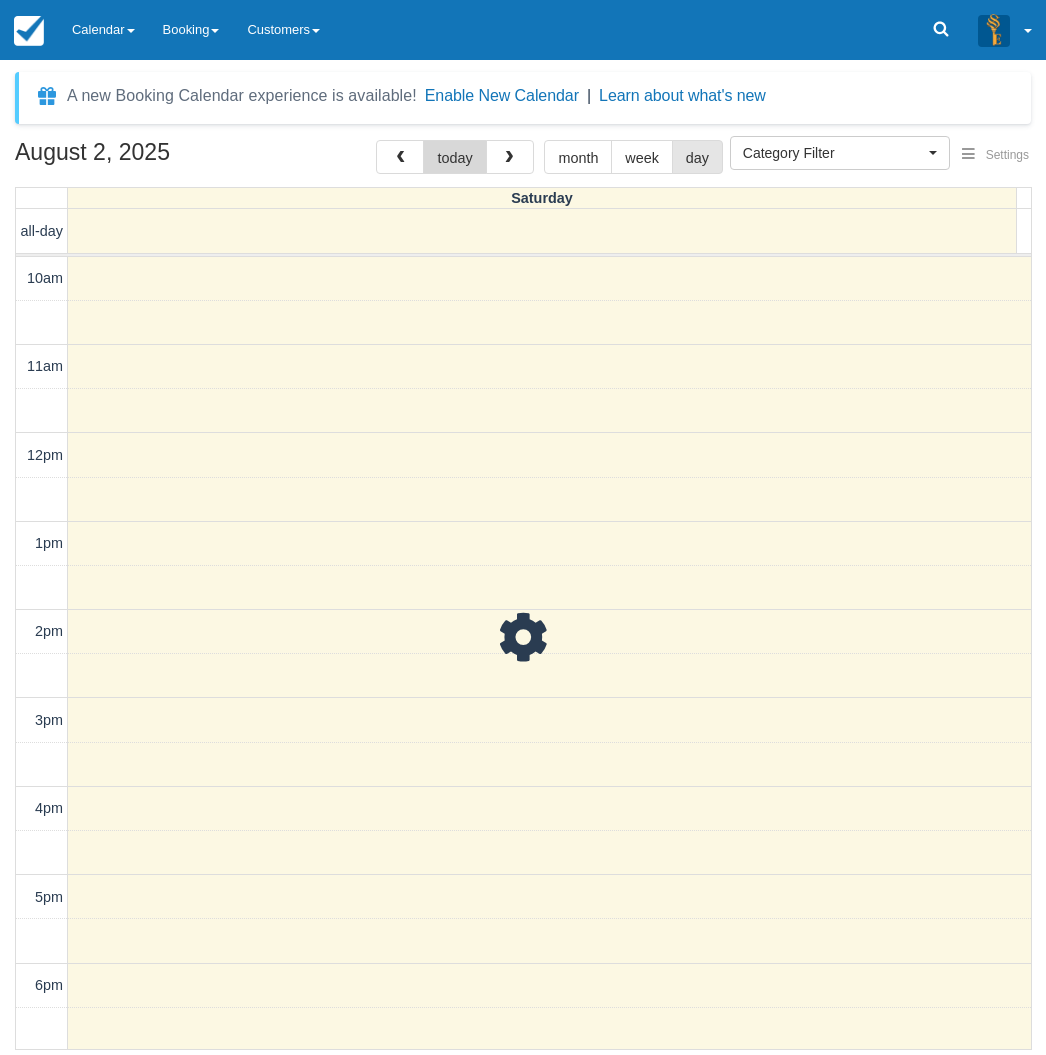 scroll, scrollTop: 312, scrollLeft: 0, axis: vertical 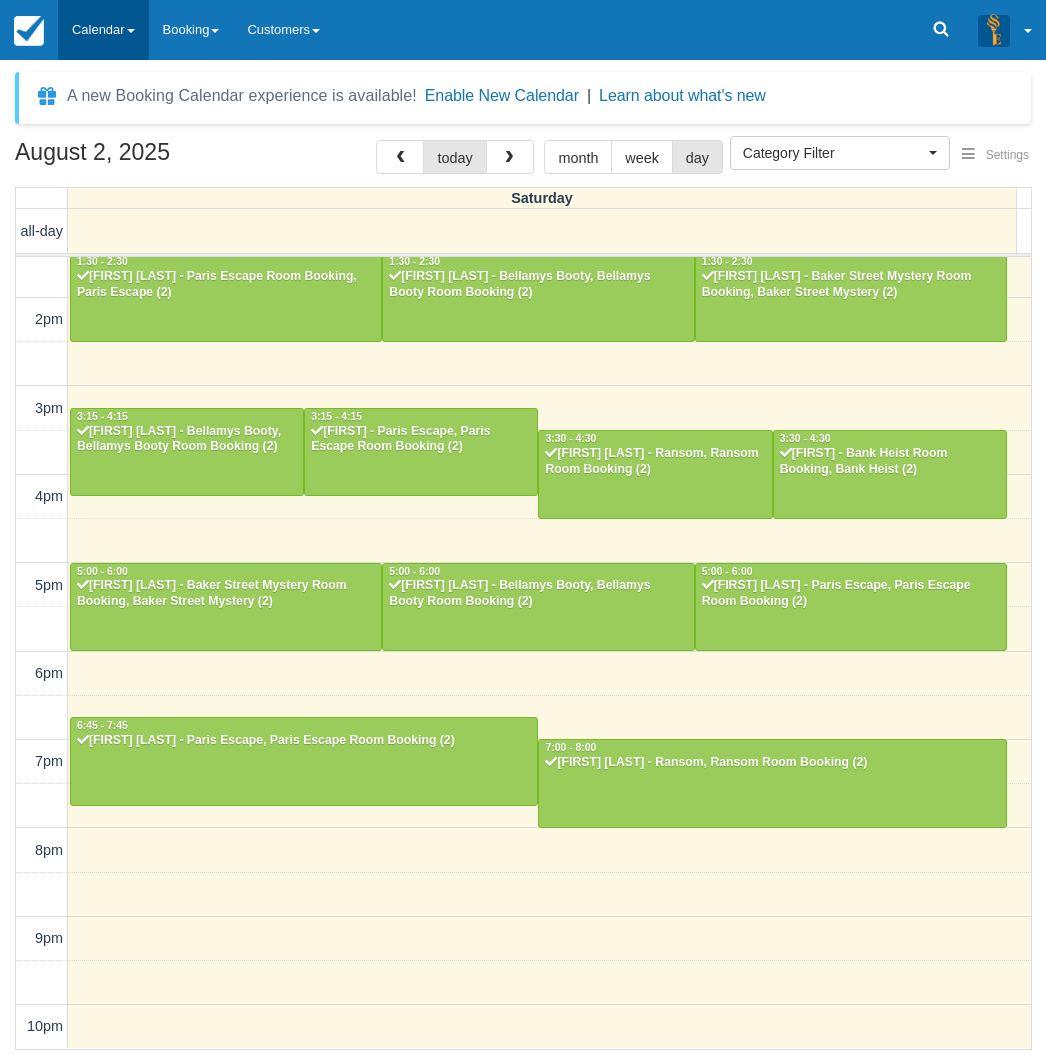 click on "Calendar" at bounding box center [103, 30] 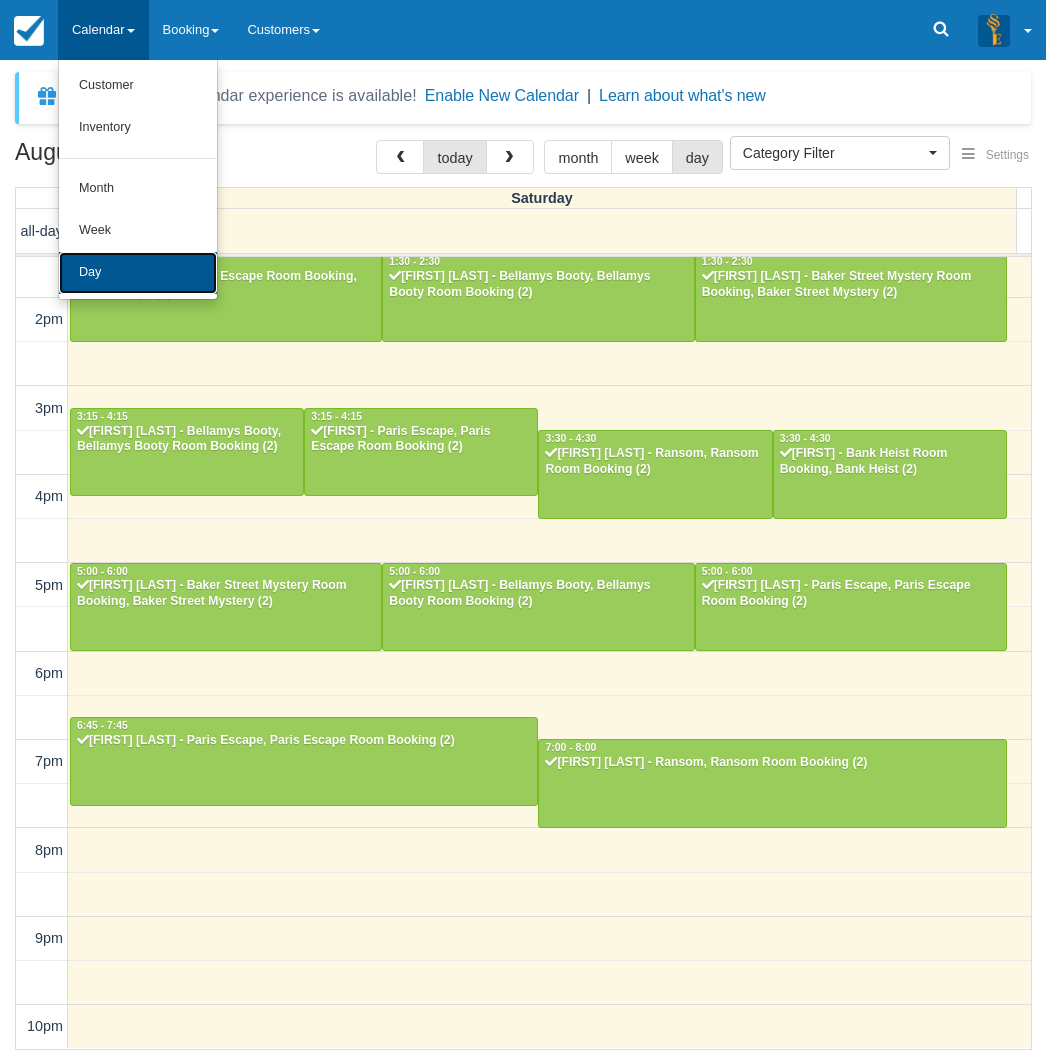 click on "Day" at bounding box center (138, 273) 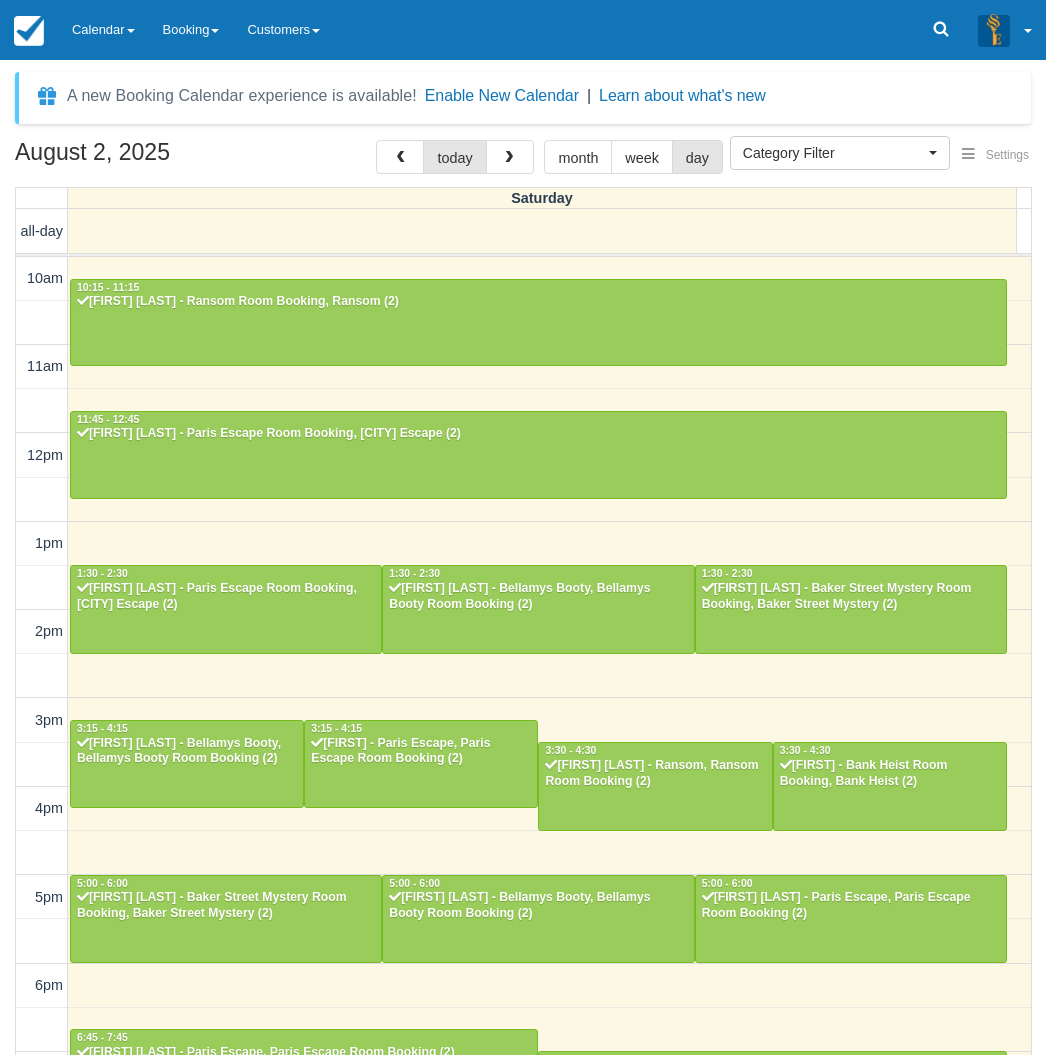 select 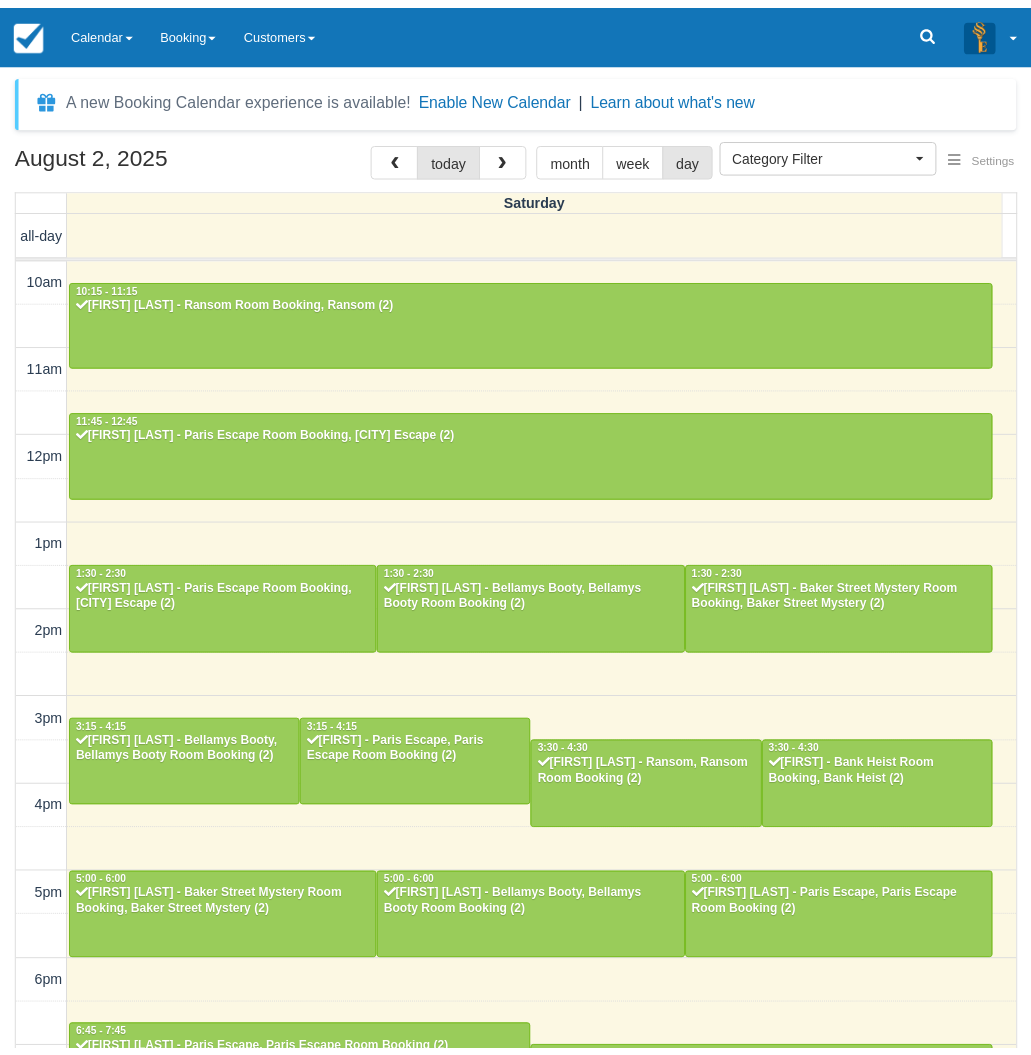 scroll, scrollTop: 0, scrollLeft: 0, axis: both 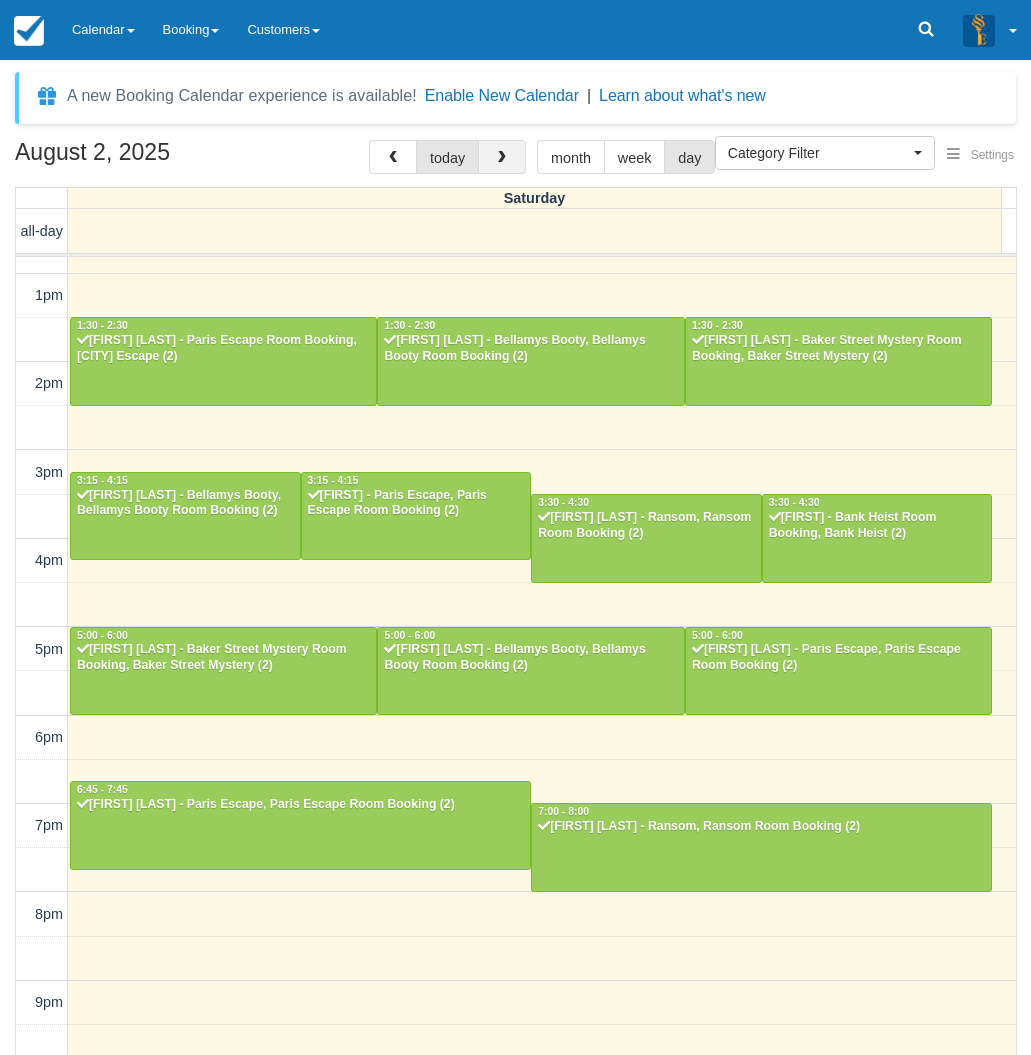 click at bounding box center [502, 158] 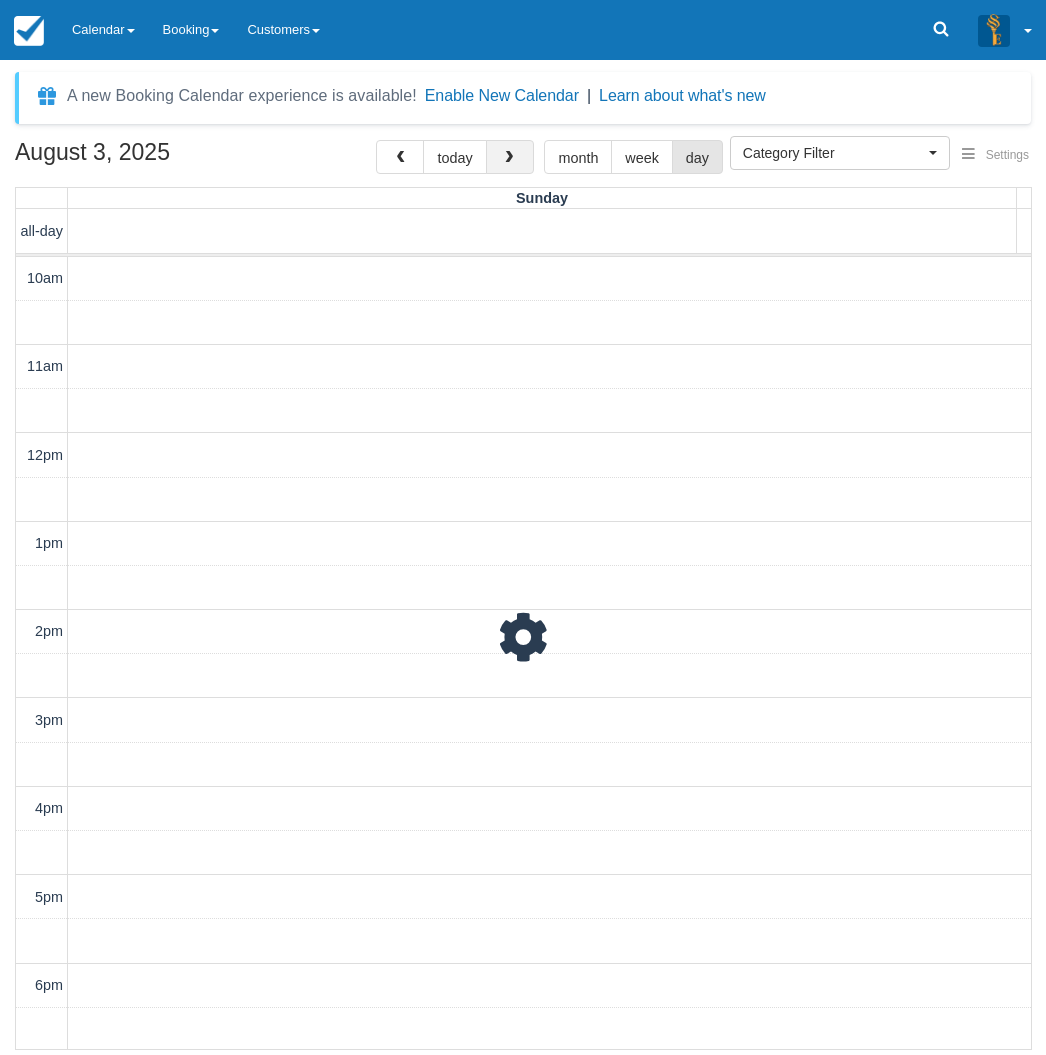 scroll, scrollTop: 312, scrollLeft: 0, axis: vertical 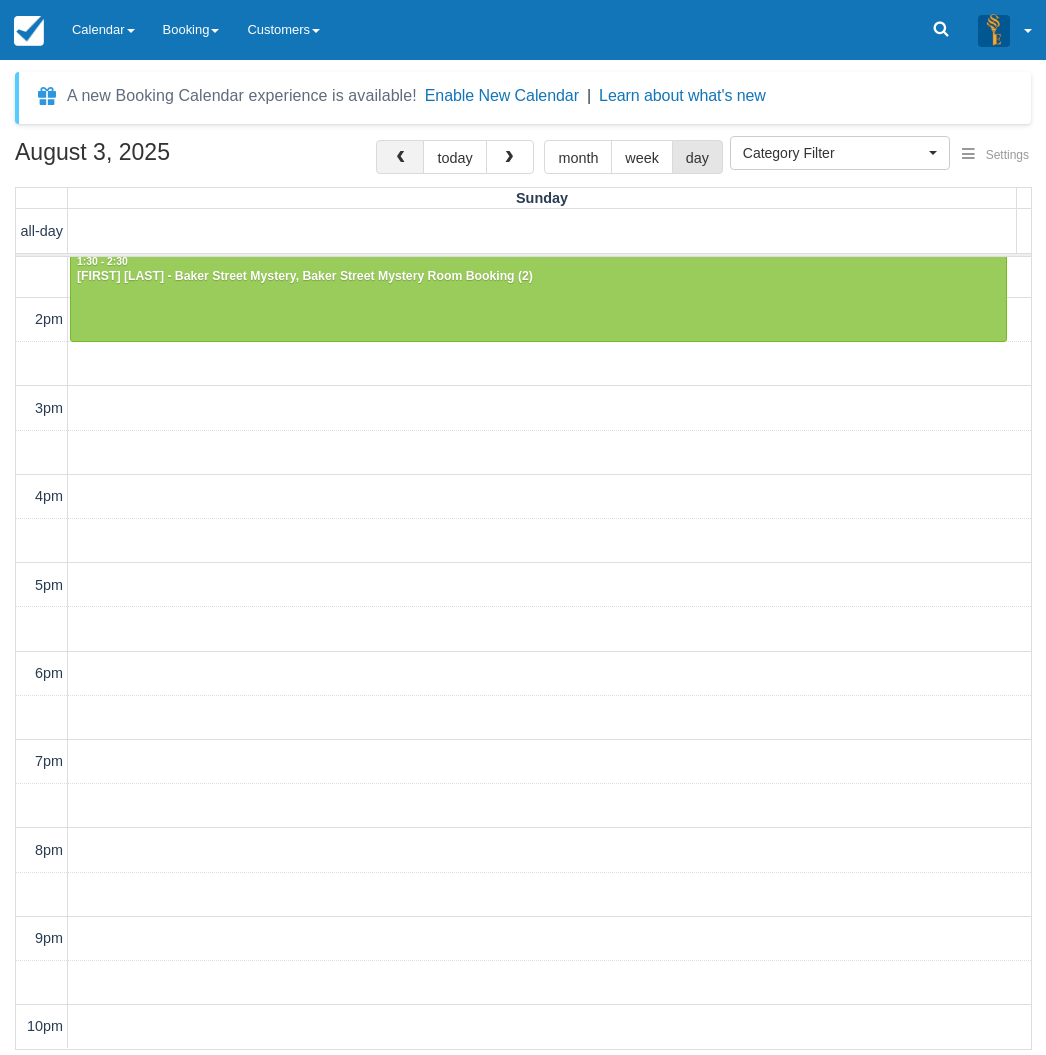 click at bounding box center [400, 157] 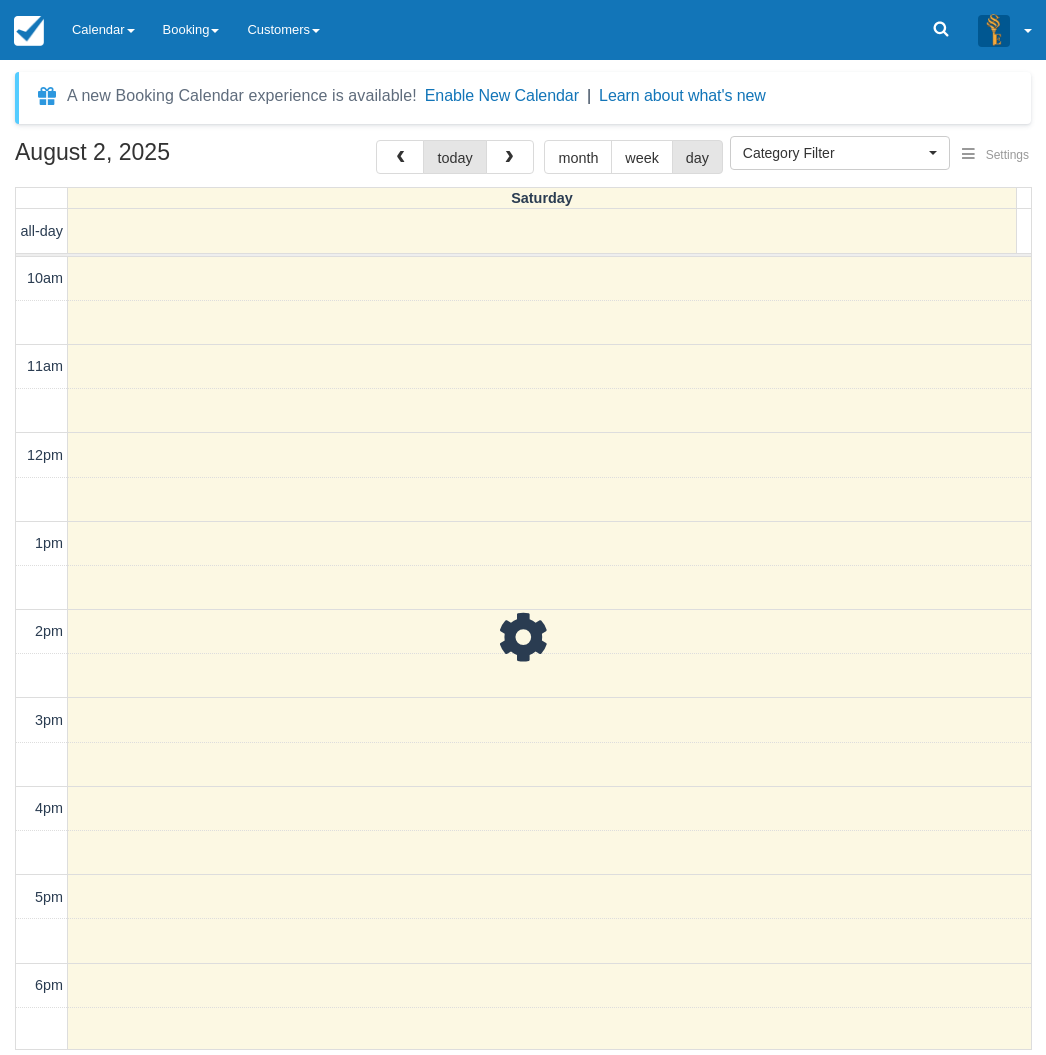 scroll, scrollTop: 312, scrollLeft: 0, axis: vertical 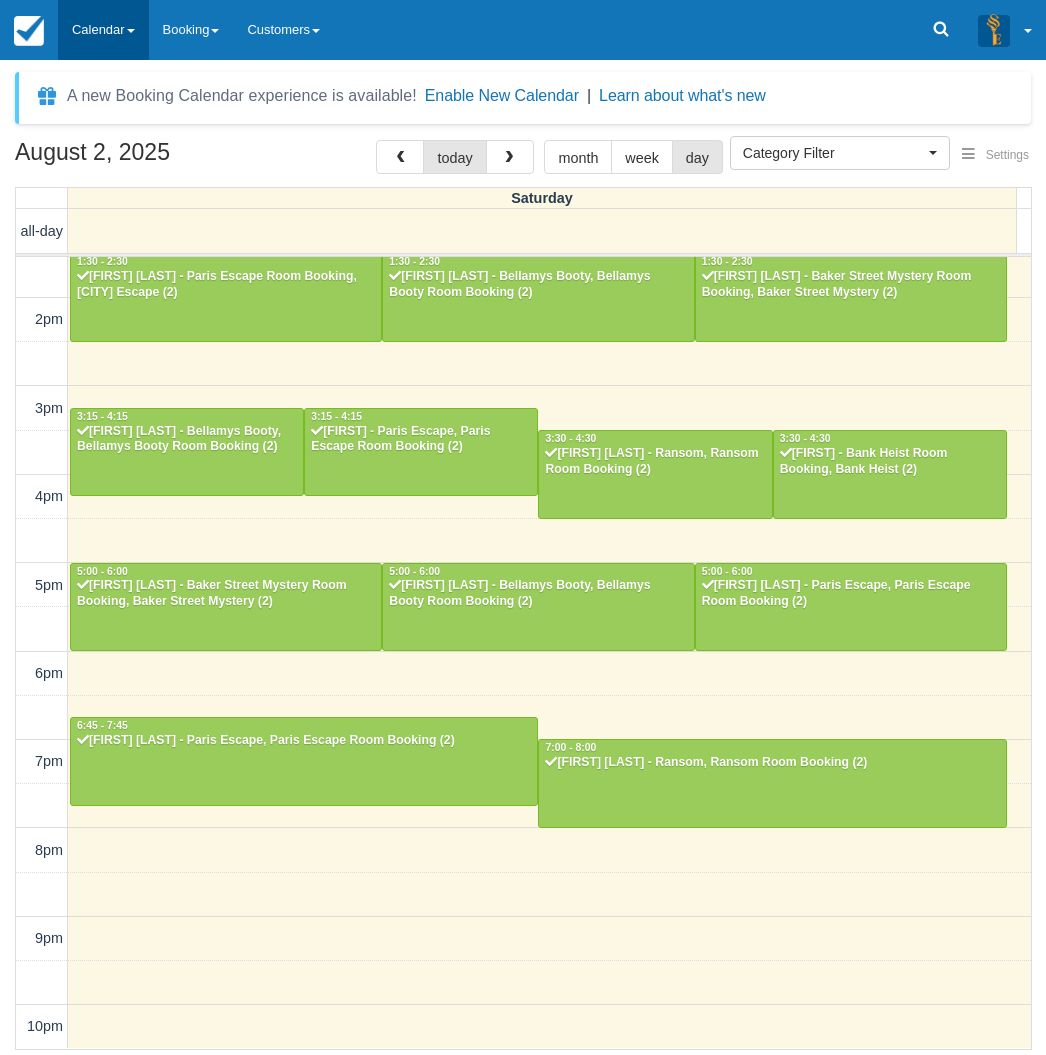 click on "Calendar" at bounding box center [103, 30] 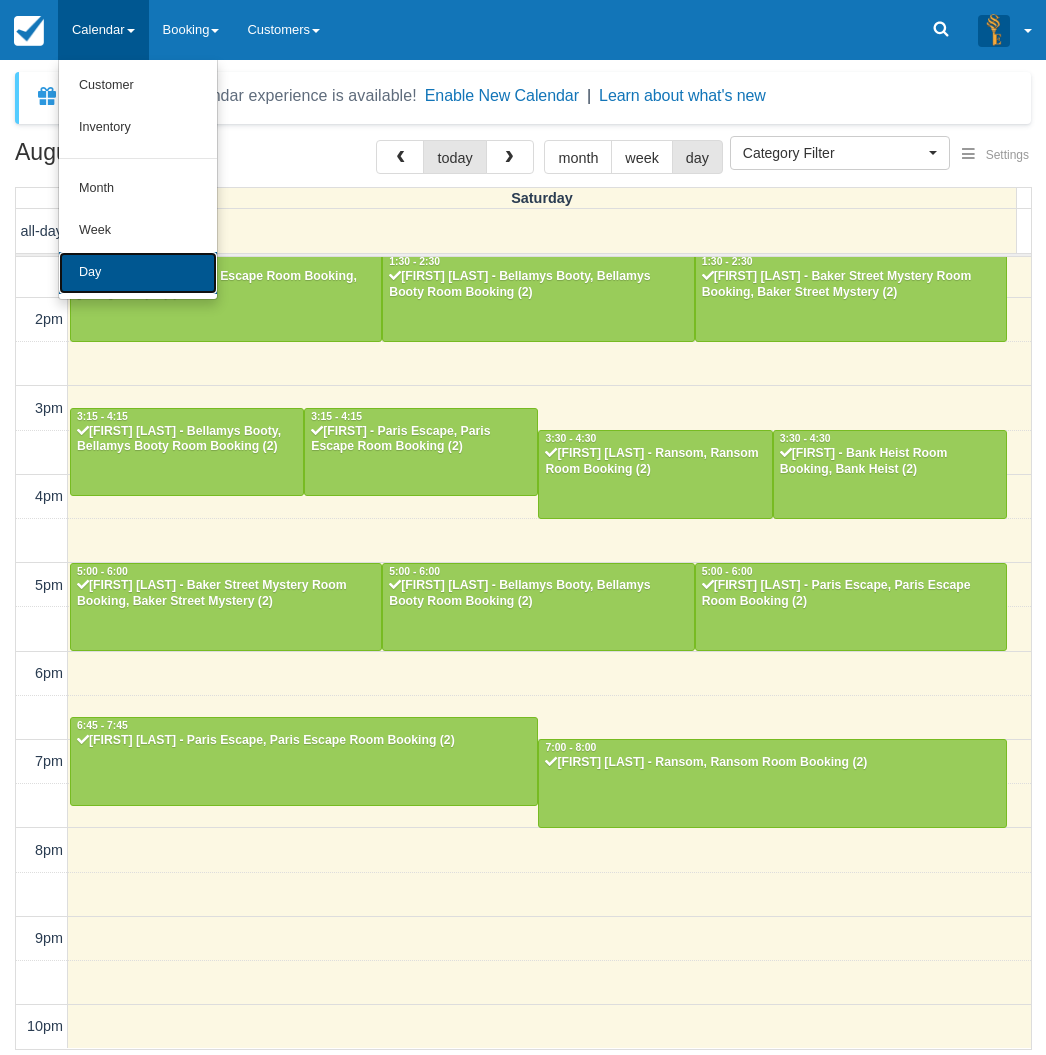 click on "Day" at bounding box center (138, 273) 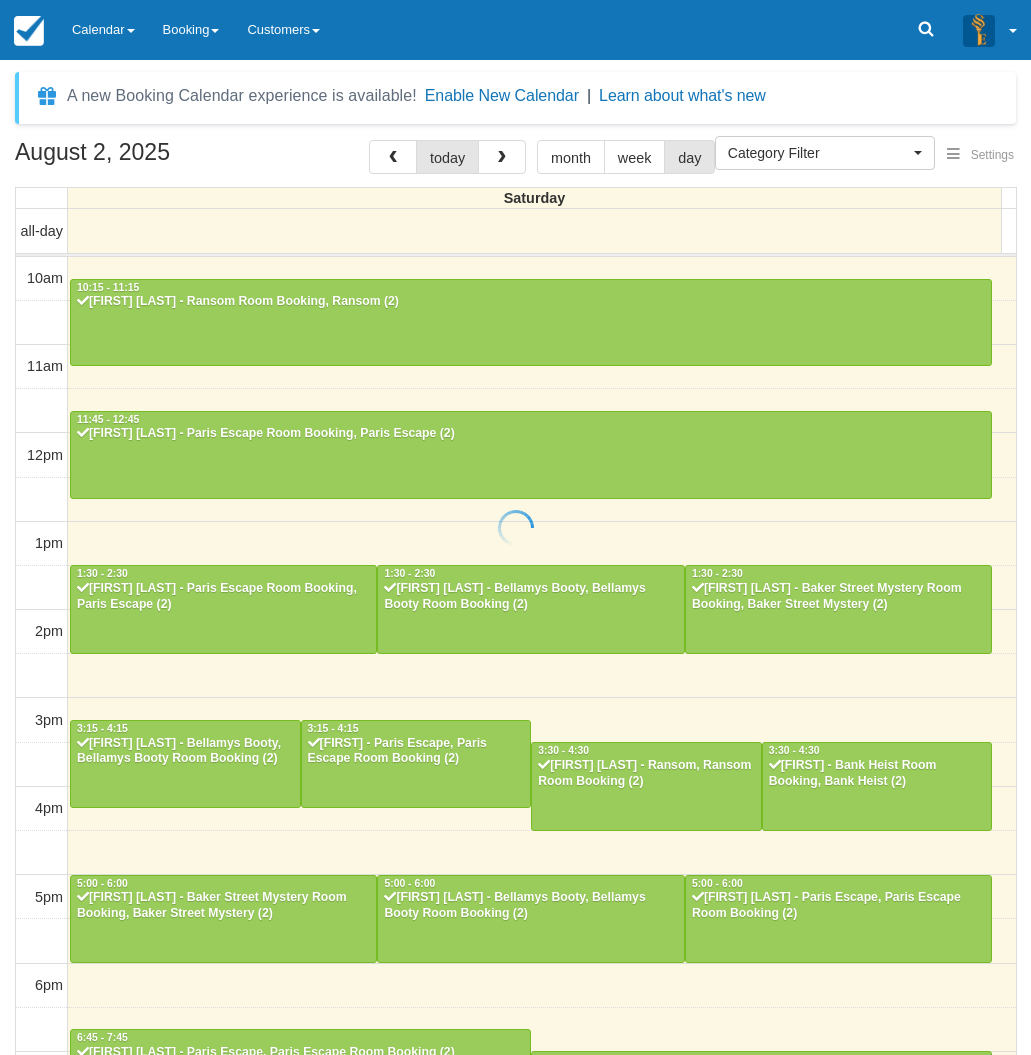 select 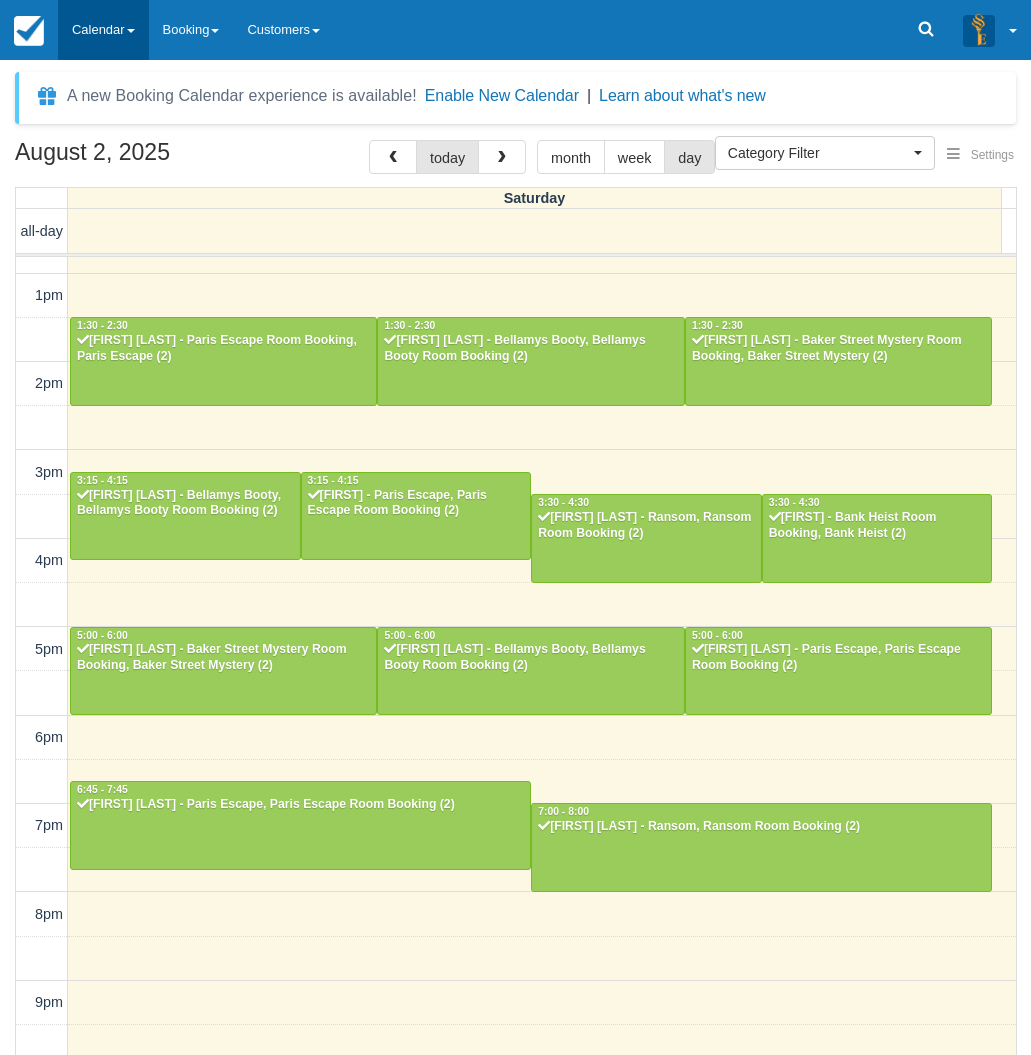 click on "Calendar" at bounding box center (103, 30) 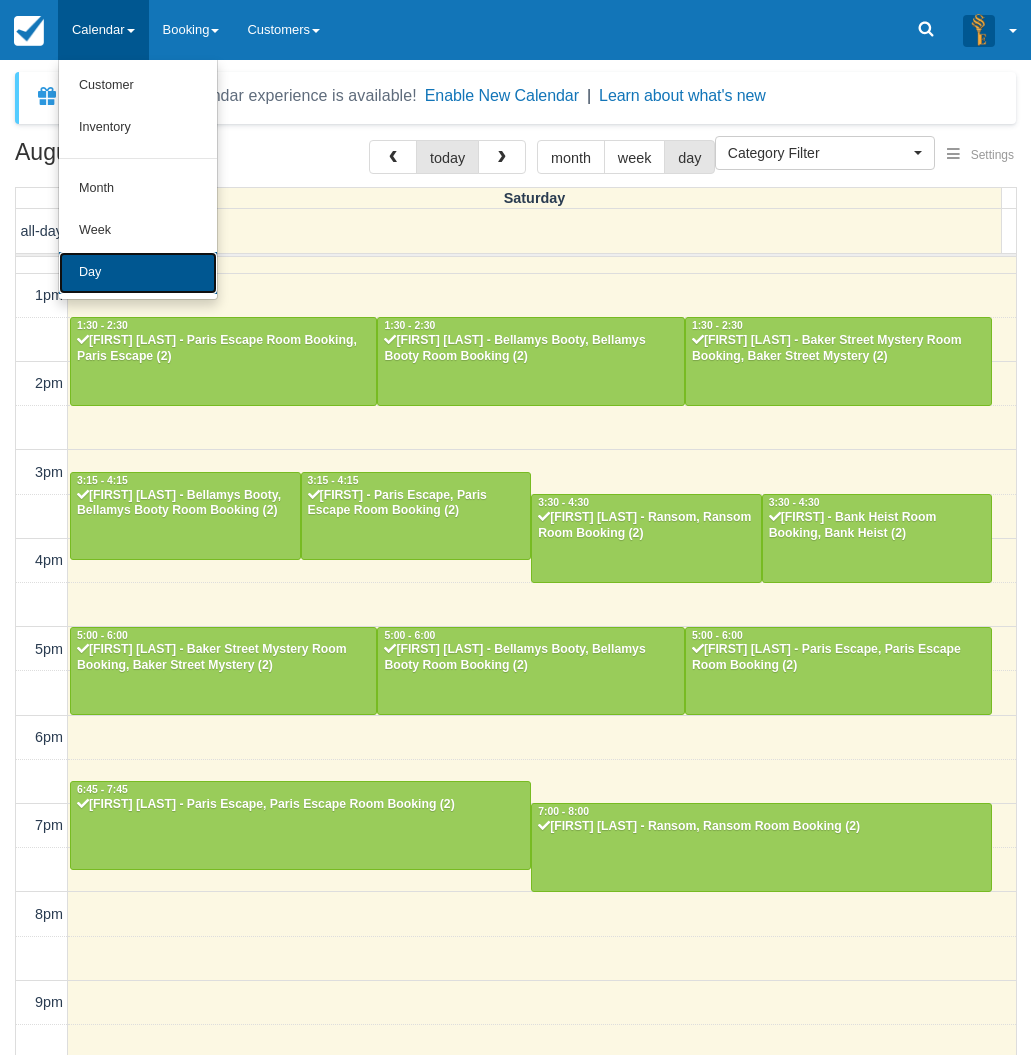 click on "Day" at bounding box center [138, 273] 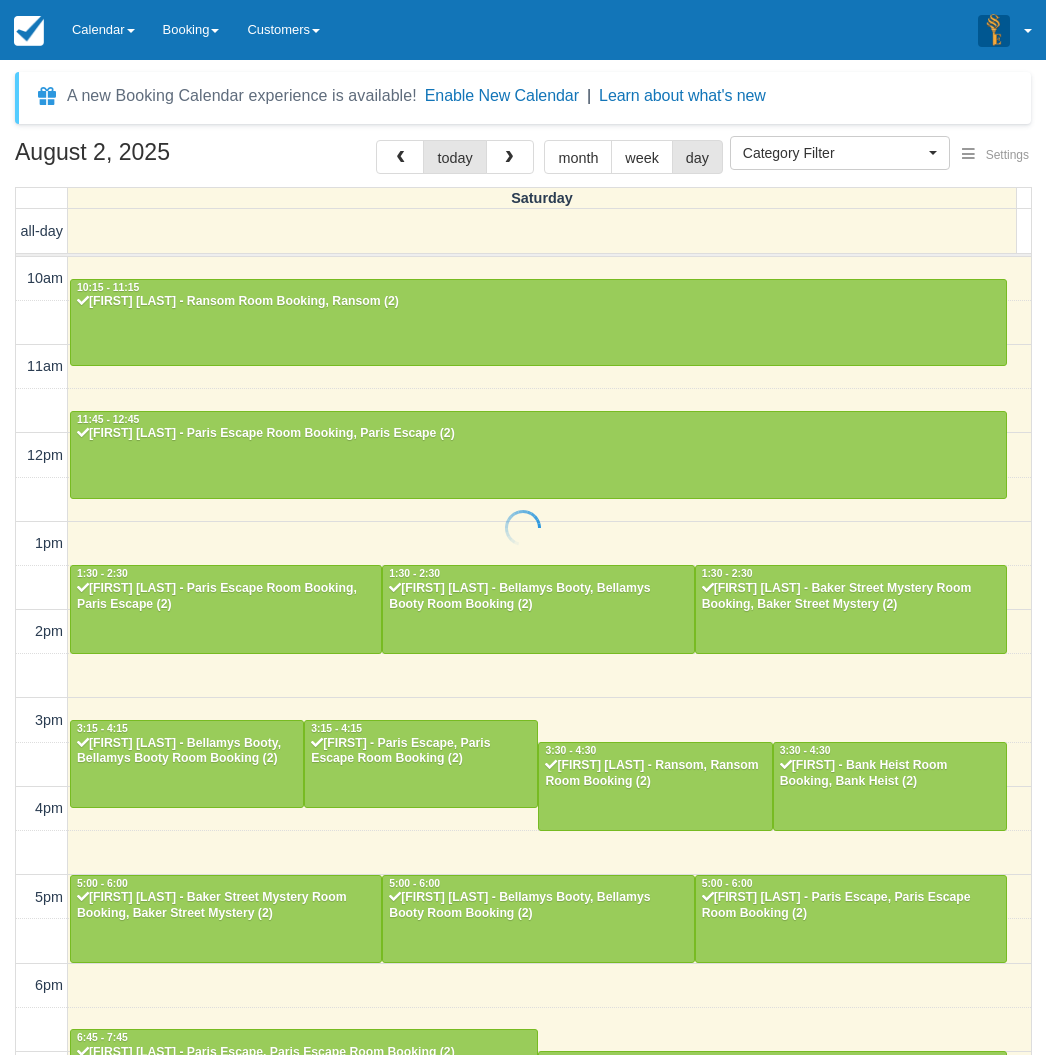 select 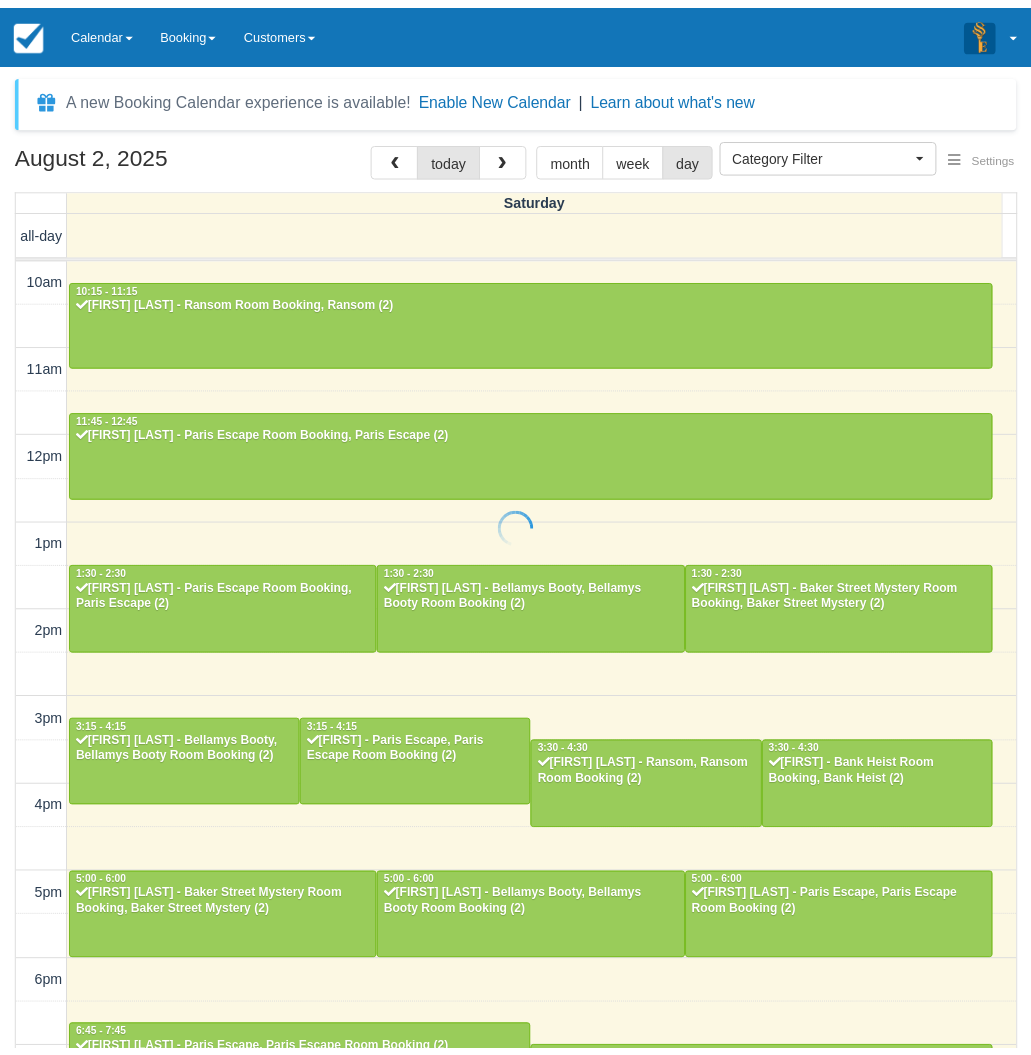 scroll, scrollTop: 0, scrollLeft: 0, axis: both 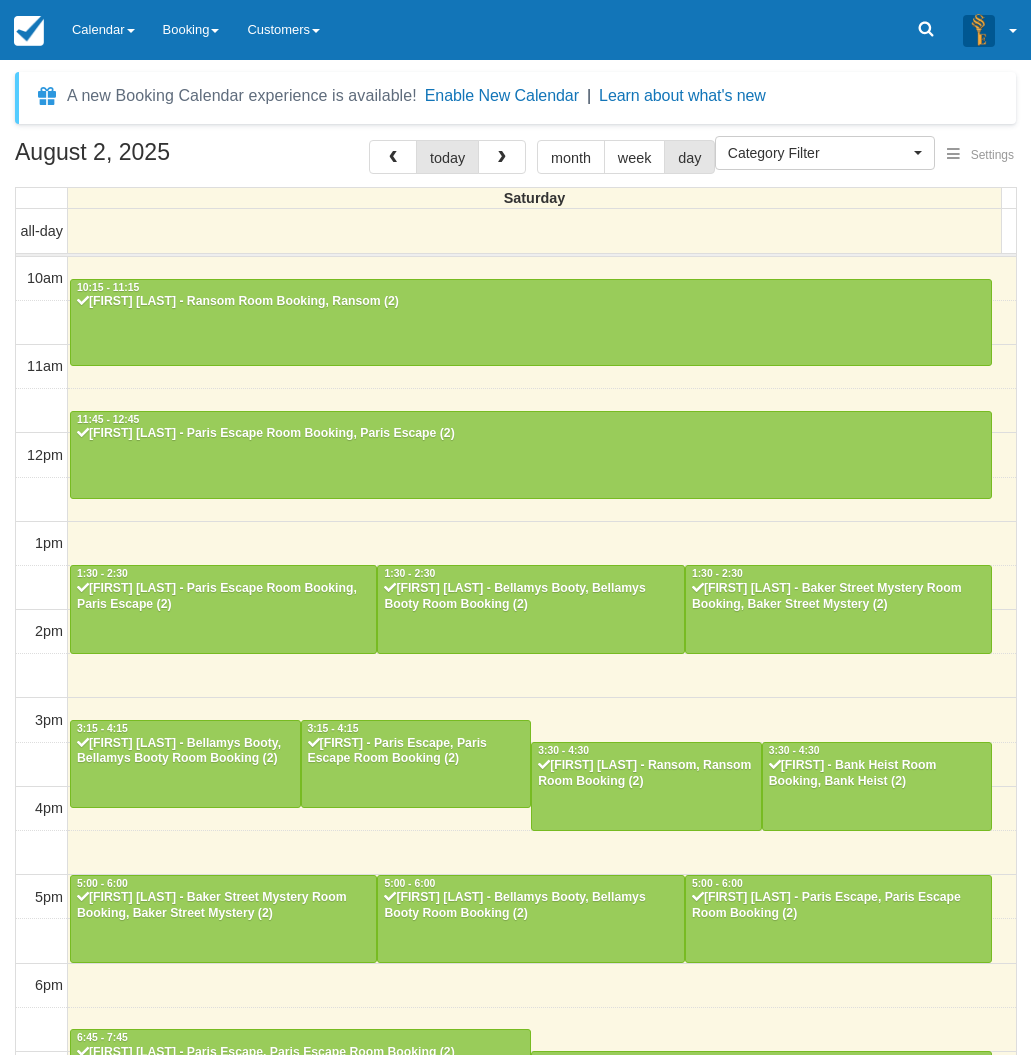 select 